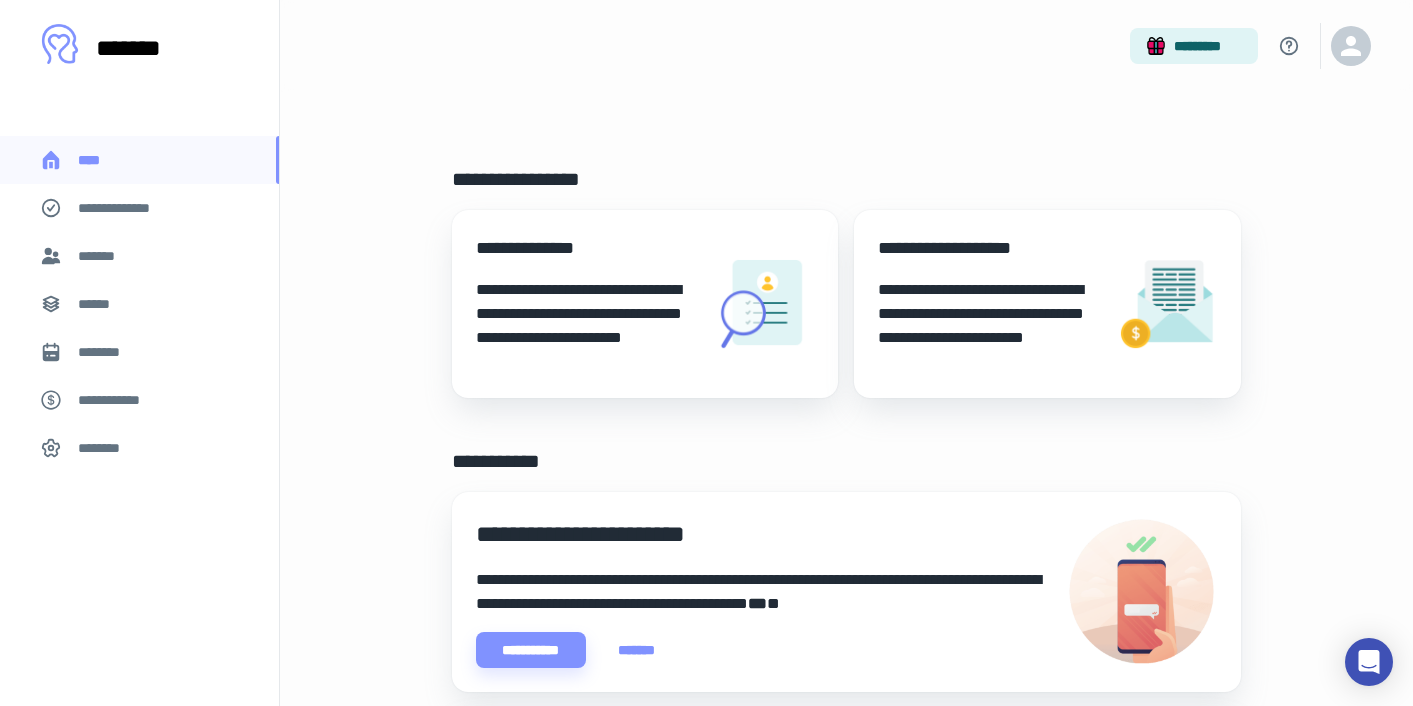 scroll, scrollTop: 0, scrollLeft: 0, axis: both 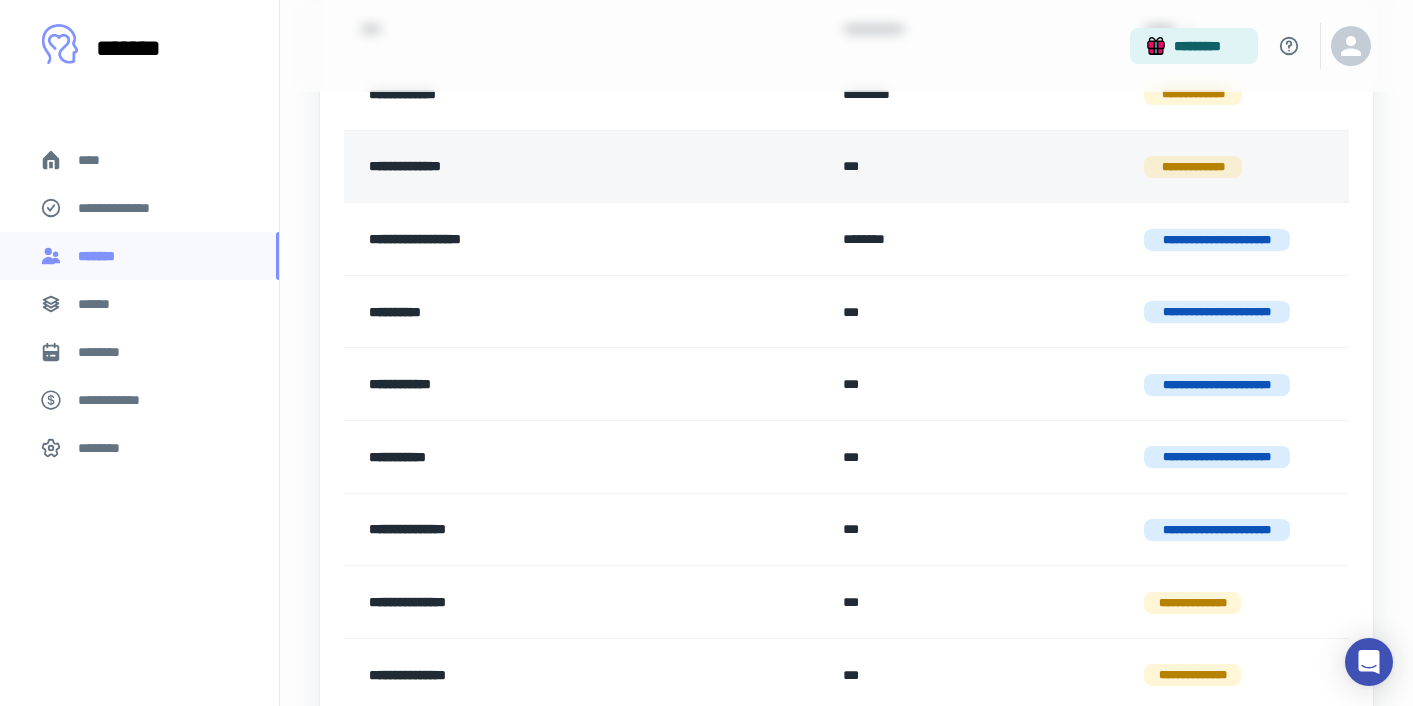 click on "**********" at bounding box center (538, 167) 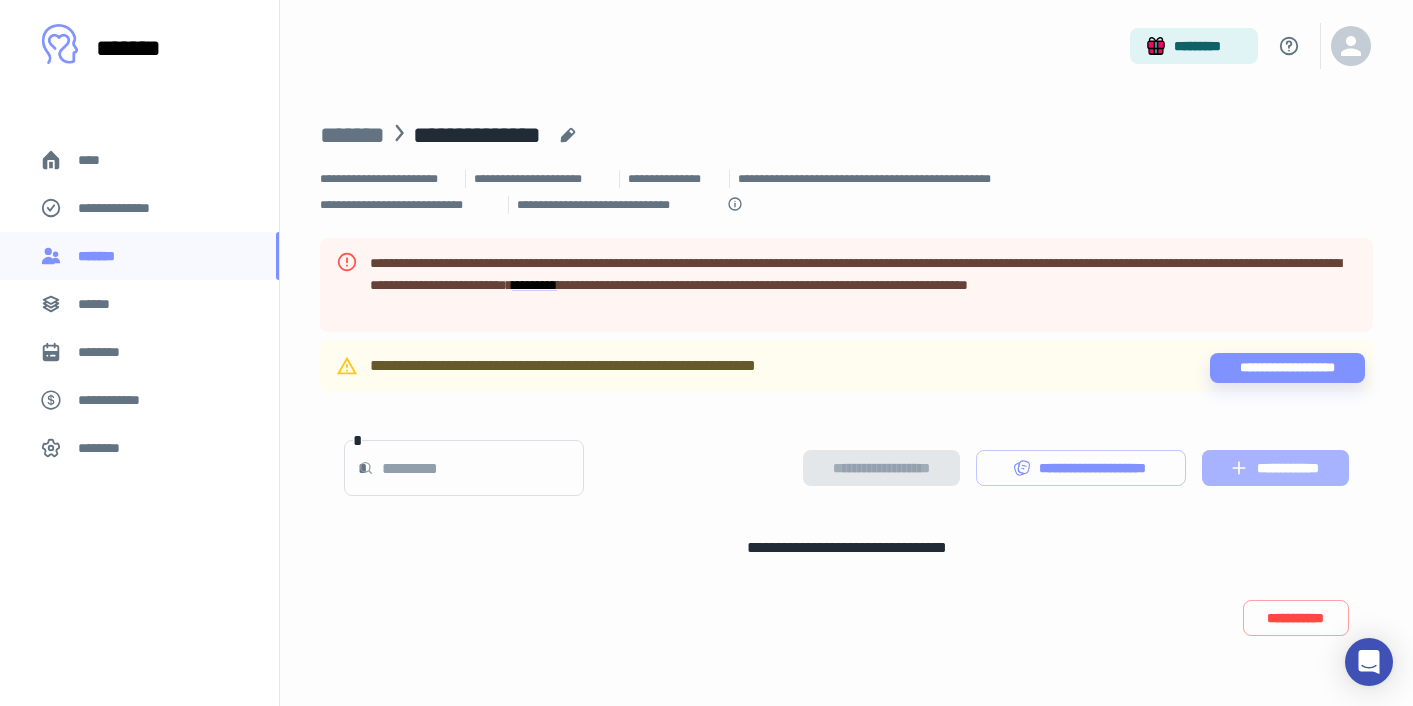 click on "**********" at bounding box center [1275, 468] 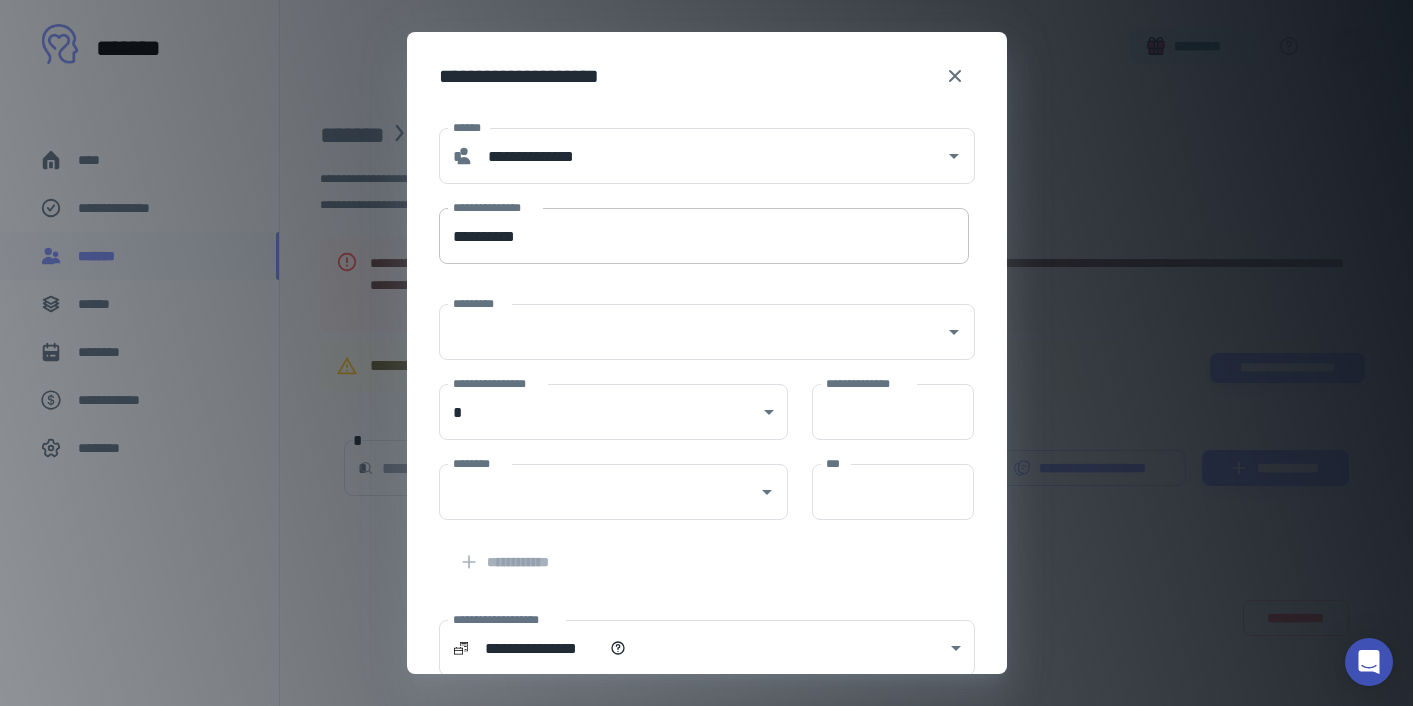 click on "**********" at bounding box center (704, 236) 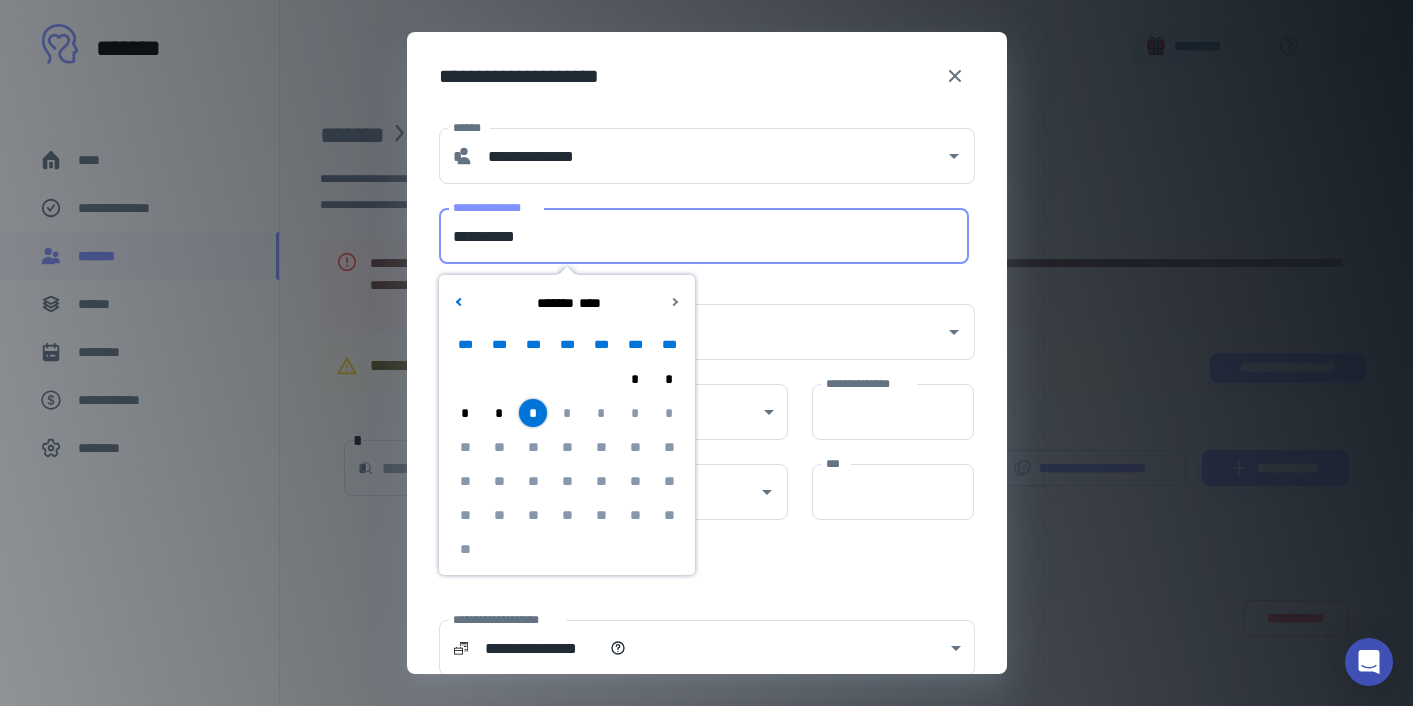 click on "*" at bounding box center [499, 413] 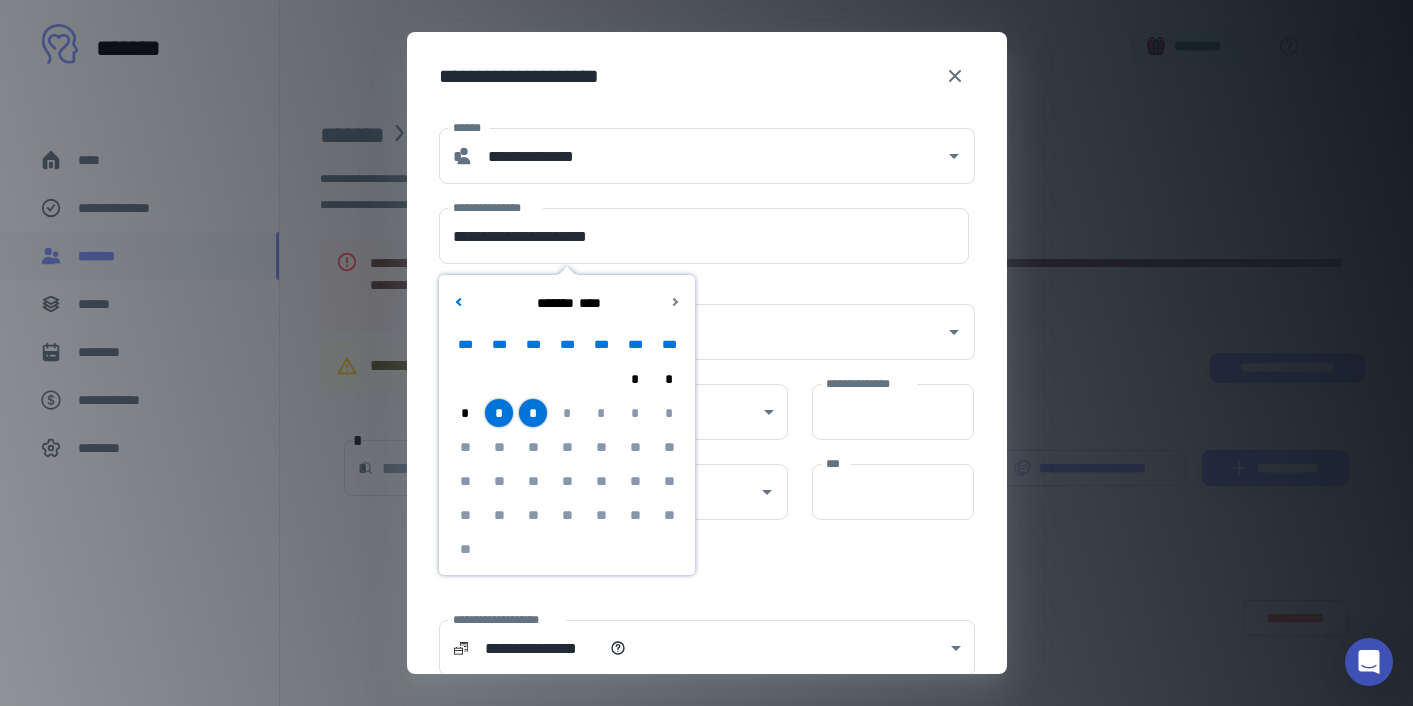 click on "*" at bounding box center (533, 413) 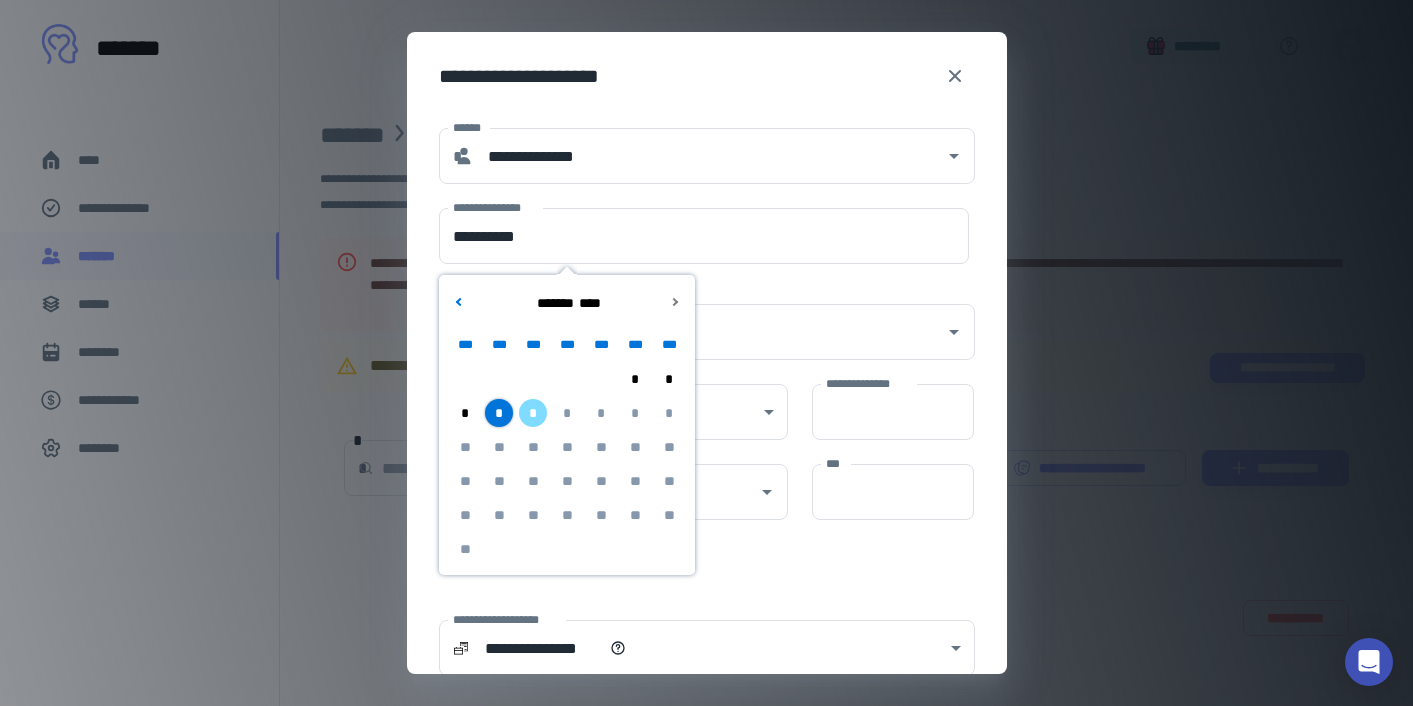 click on "**********" at bounding box center (707, 422) 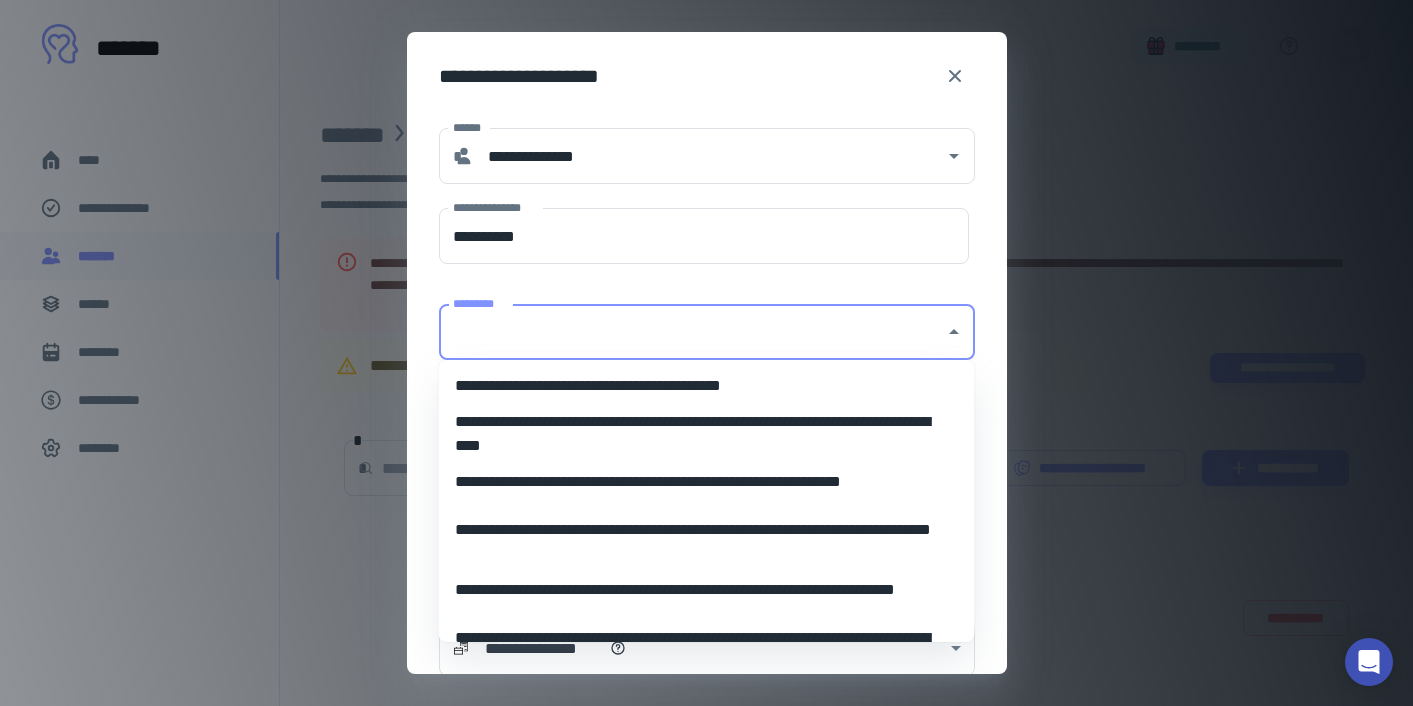 click on "*********" at bounding box center [692, 332] 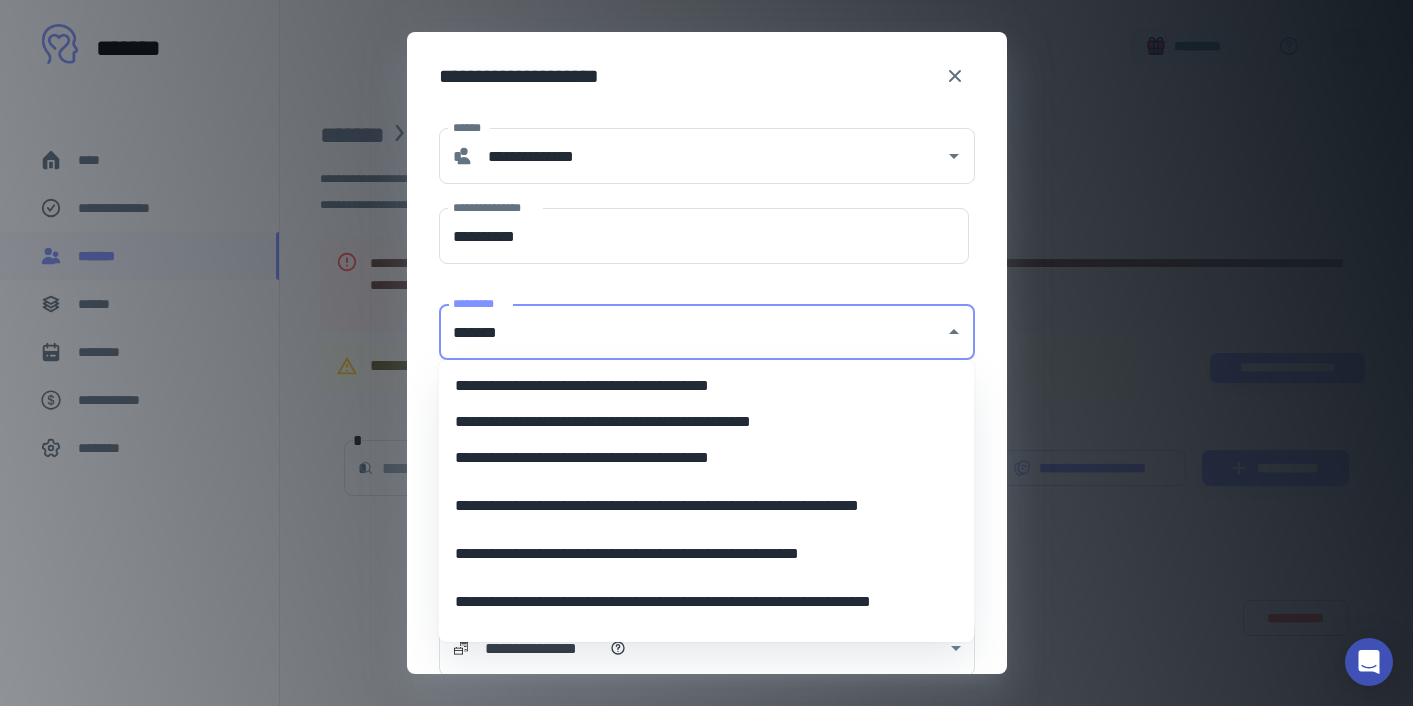 click on "**********" at bounding box center (707, 458) 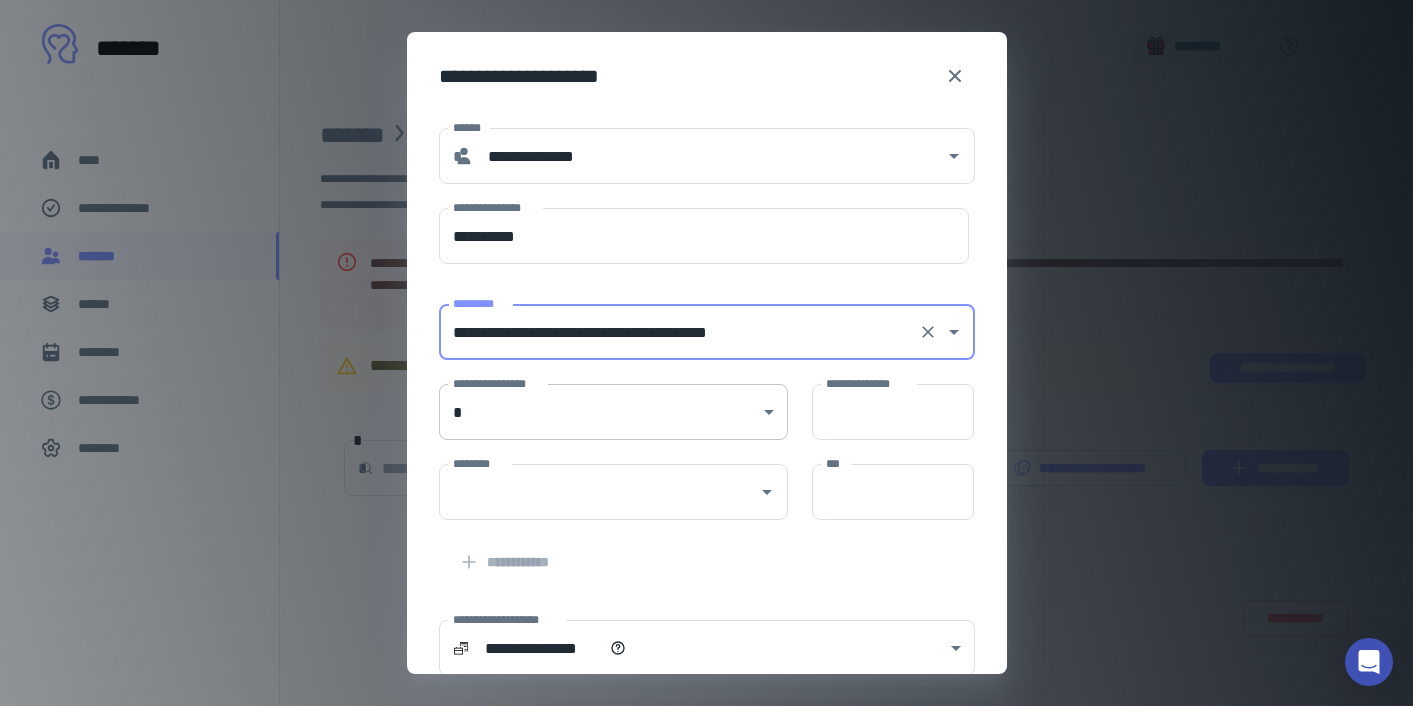 type on "**********" 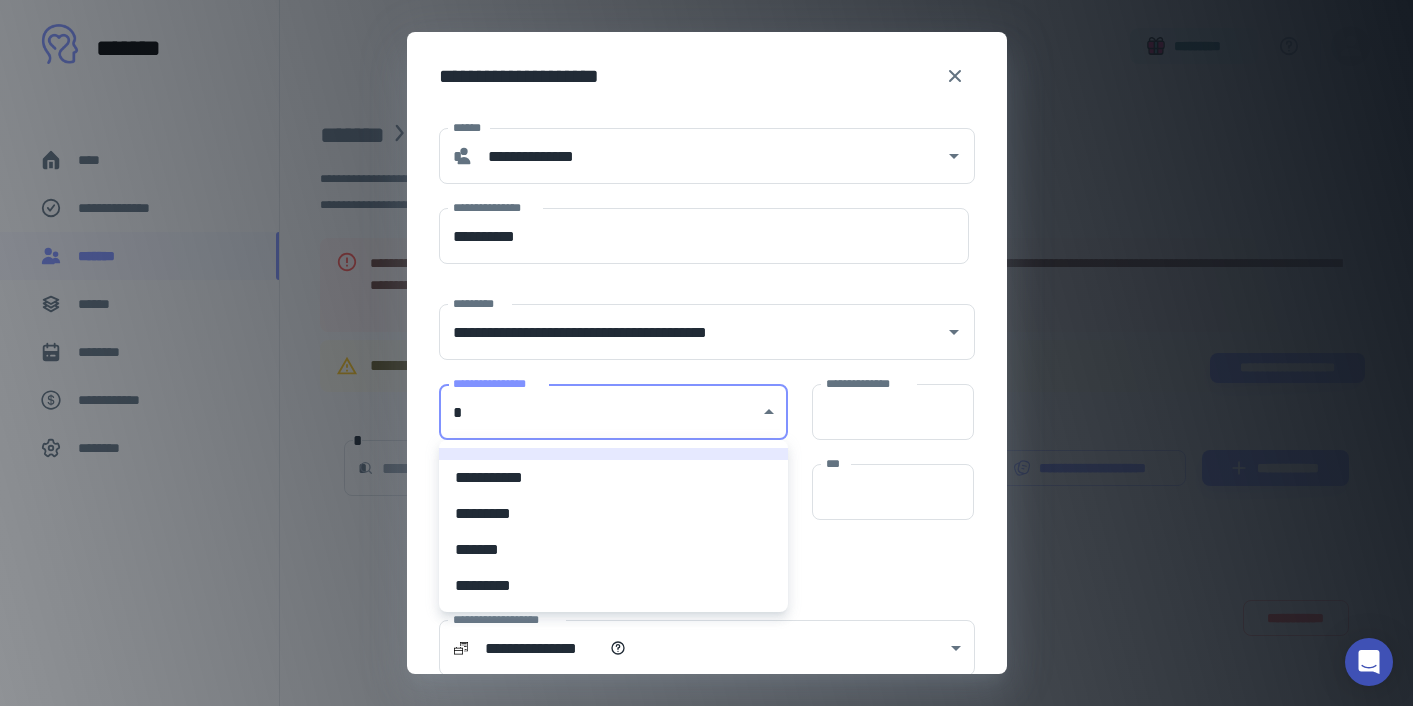 click on "**********" at bounding box center (613, 478) 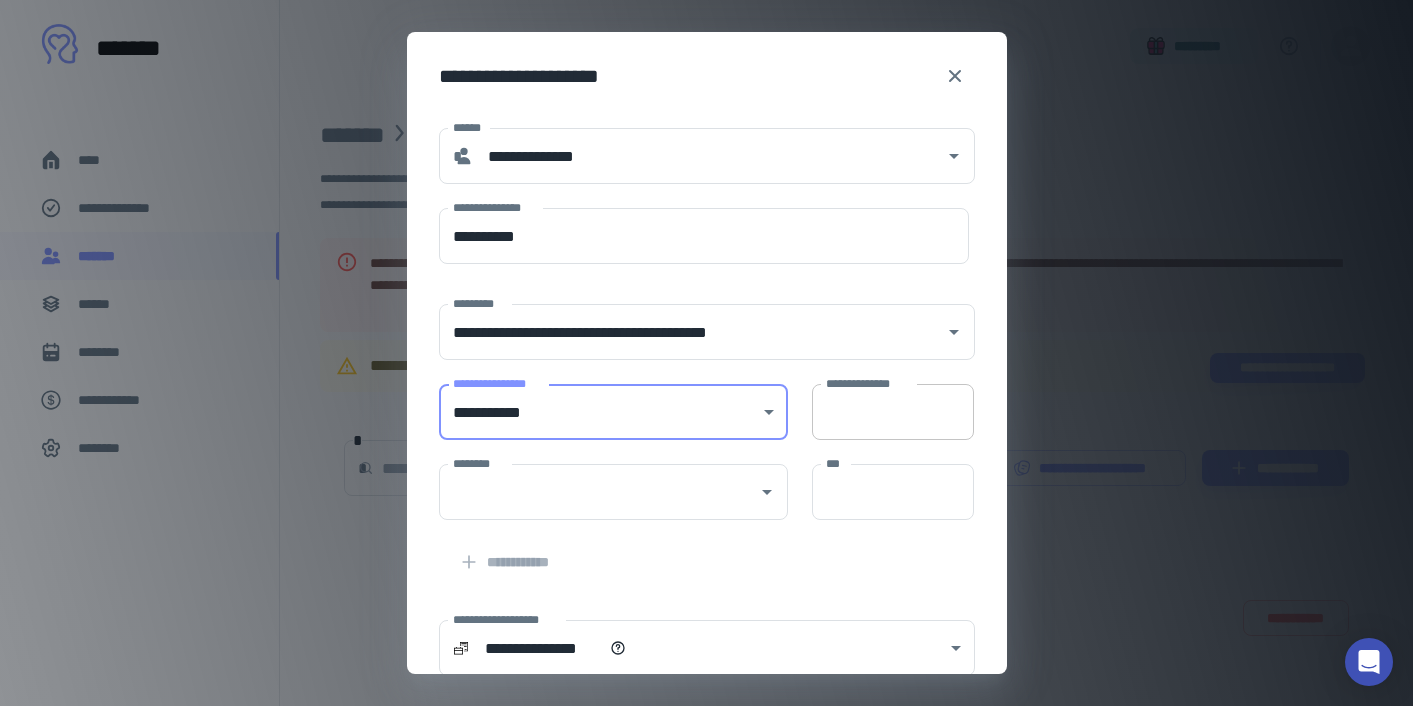 click on "**********" at bounding box center [893, 412] 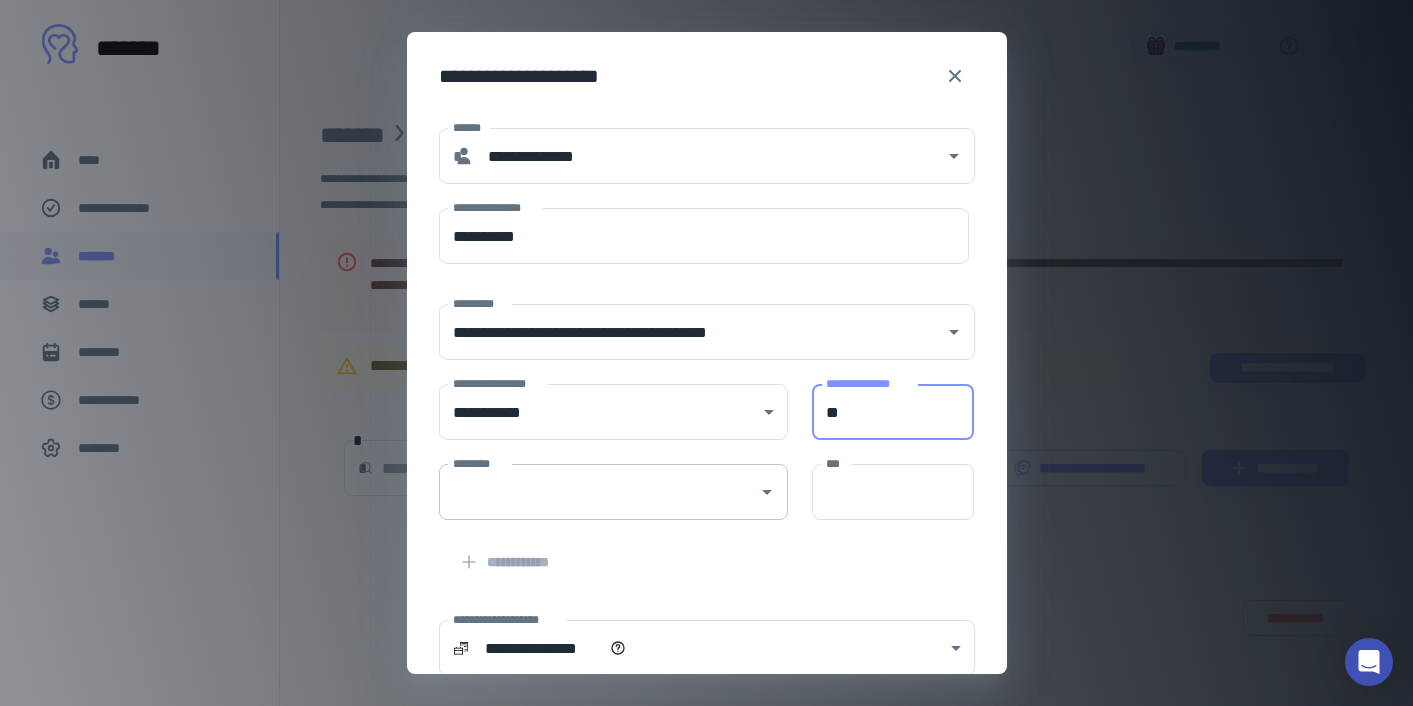type on "**" 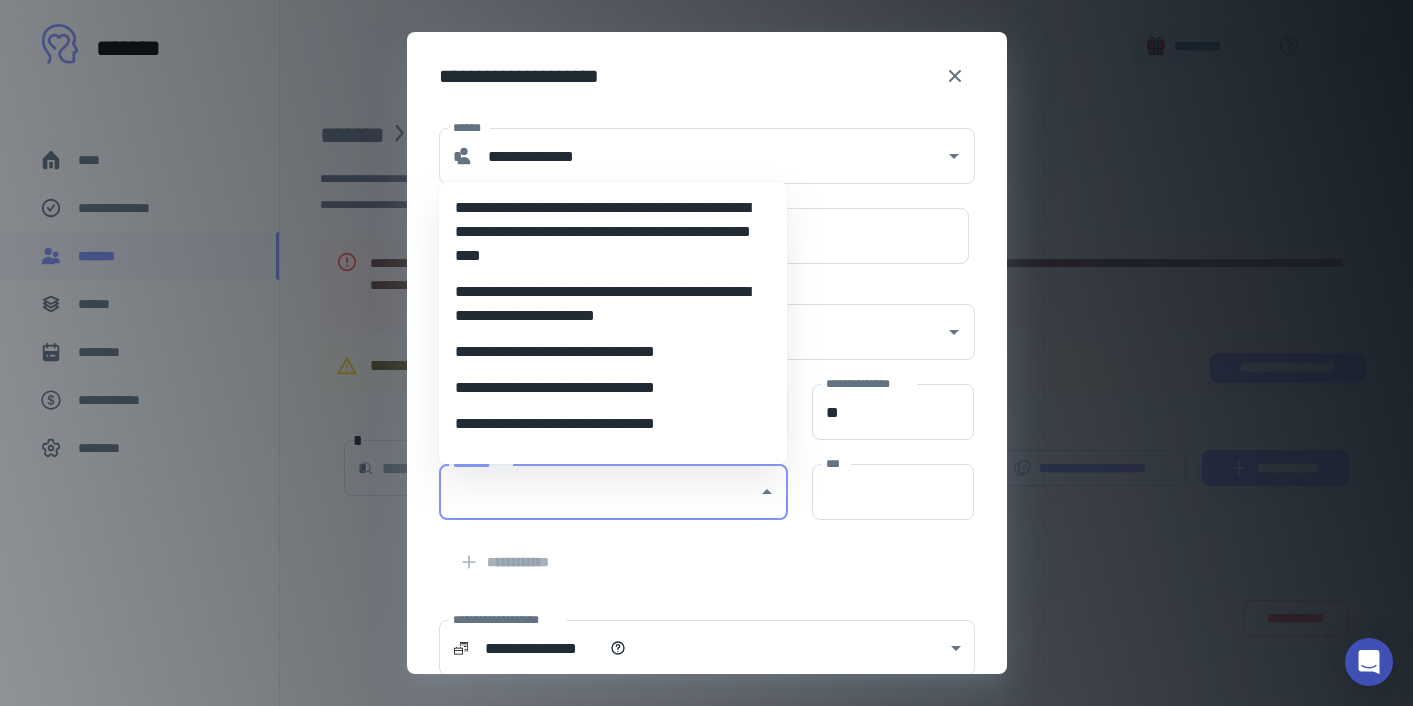 click on "**********" at bounding box center [613, 424] 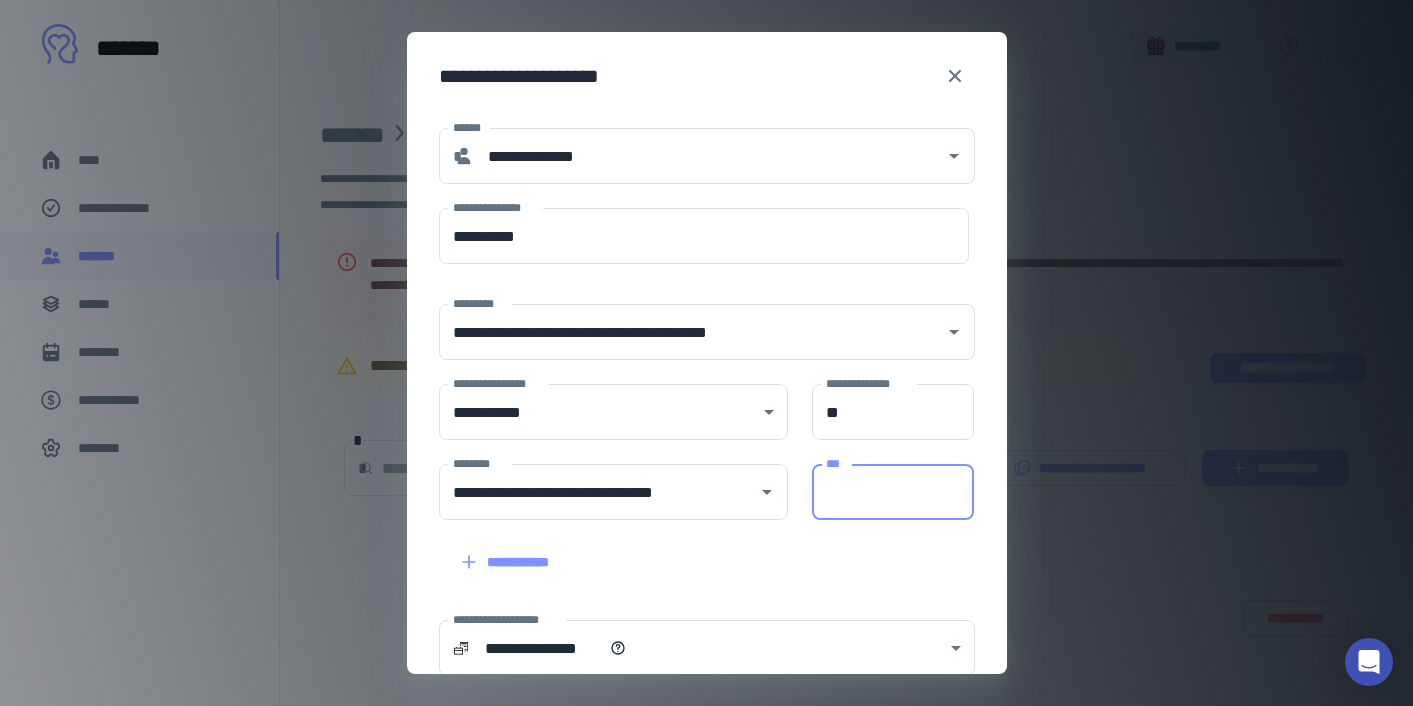 click on "***" at bounding box center [893, 492] 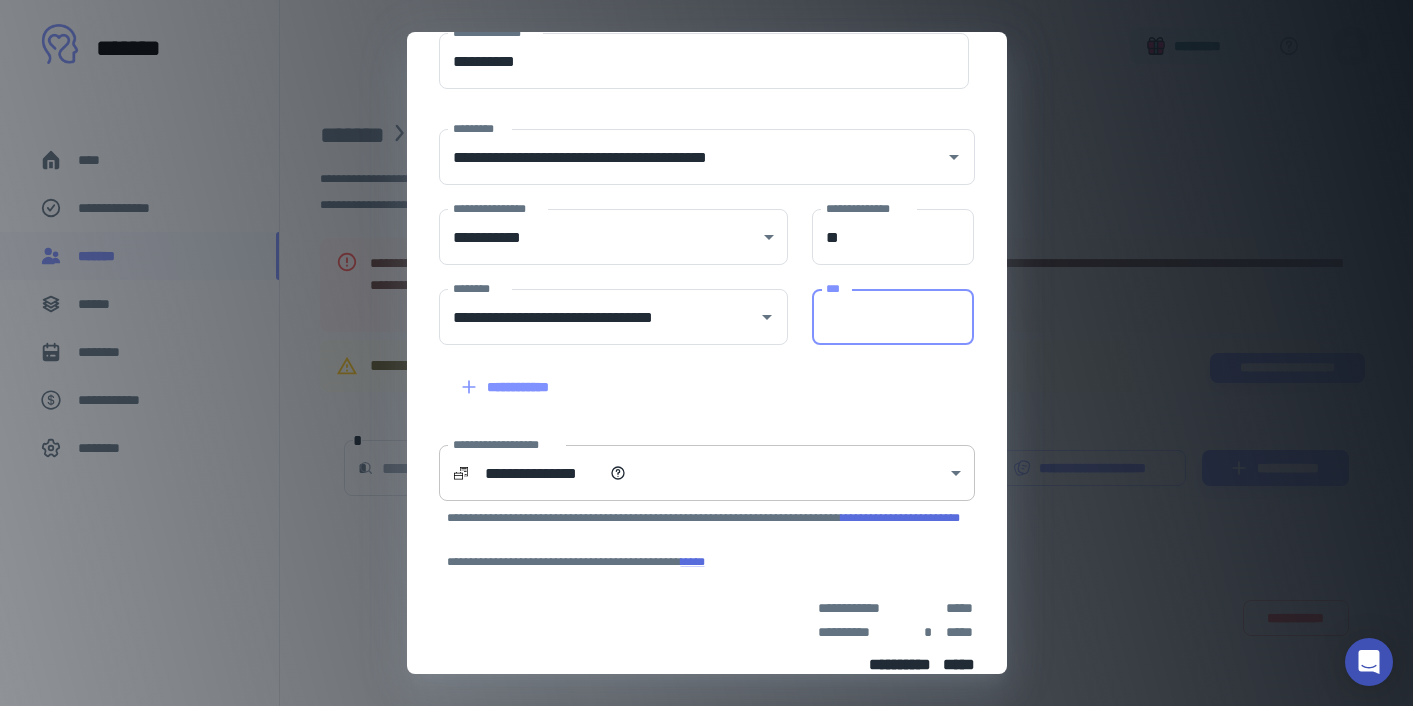 scroll, scrollTop: 171, scrollLeft: 0, axis: vertical 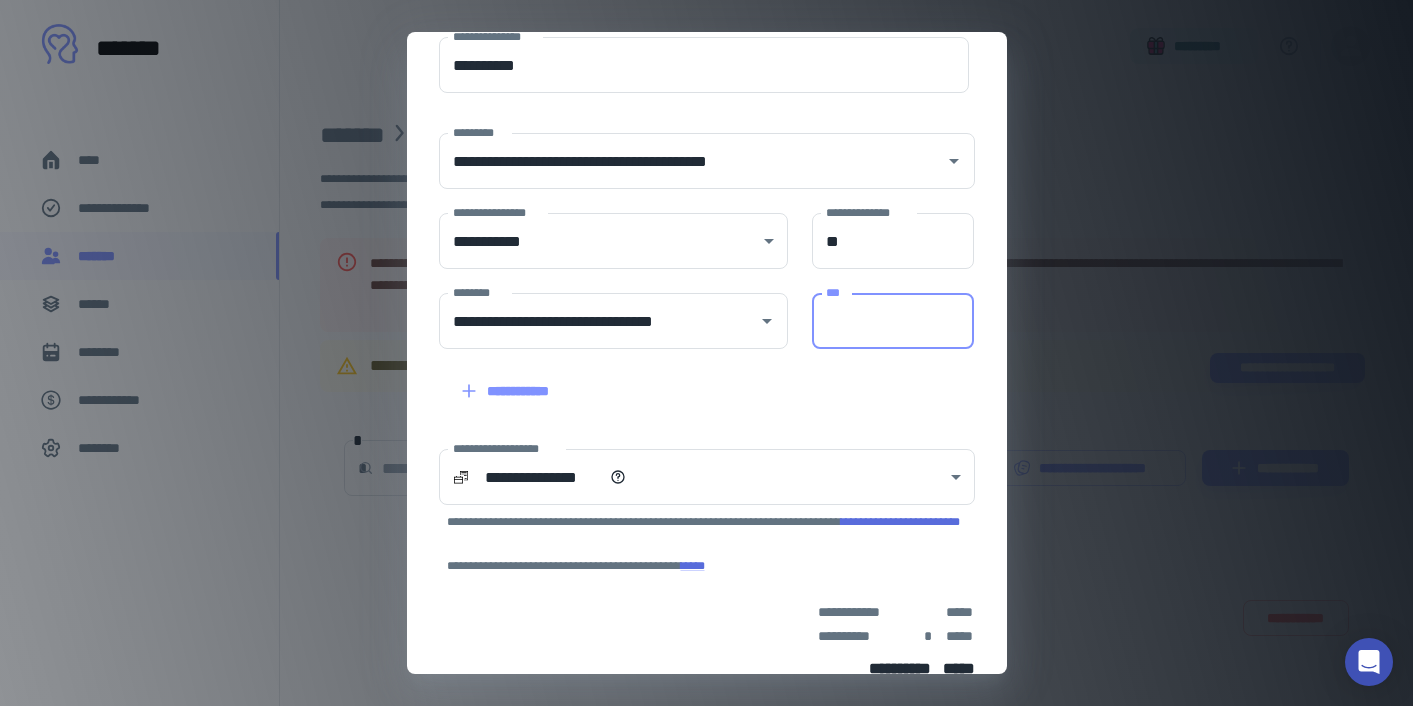 click on "***" at bounding box center [893, 321] 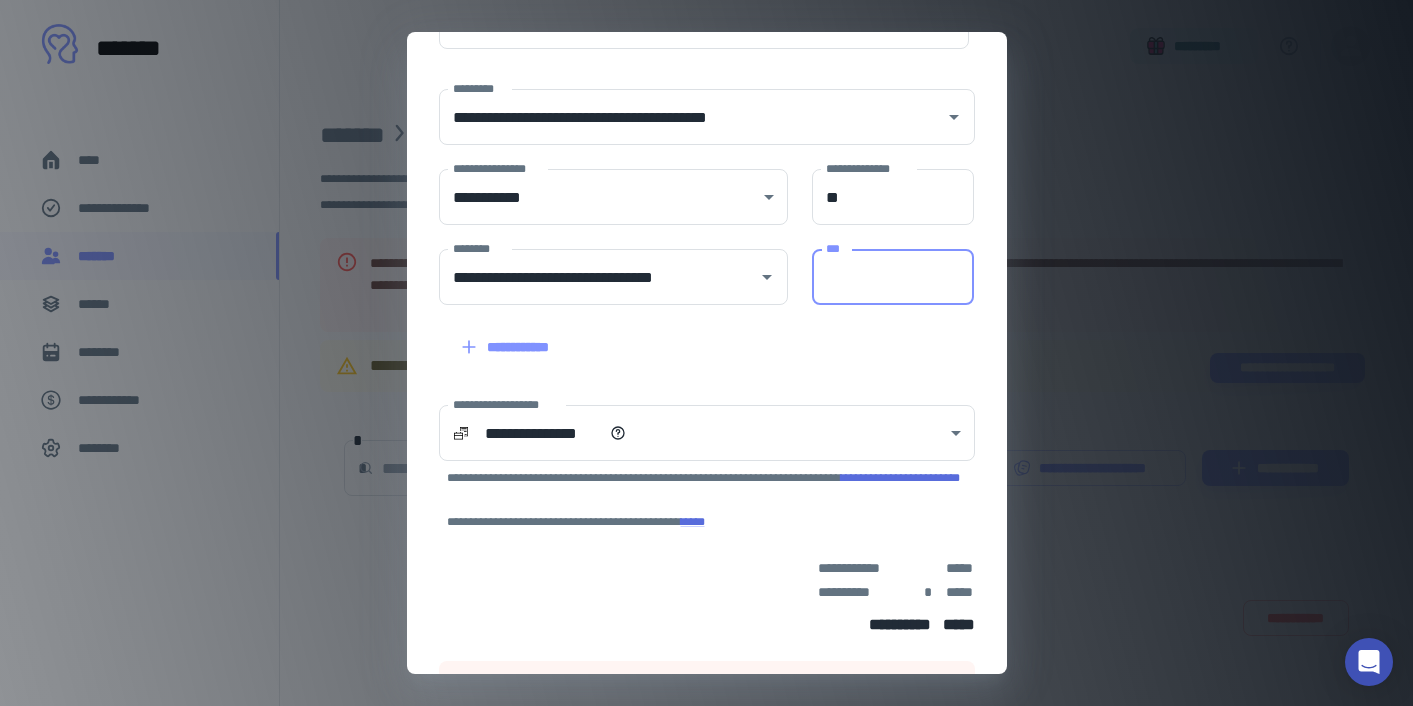 scroll, scrollTop: 215, scrollLeft: 0, axis: vertical 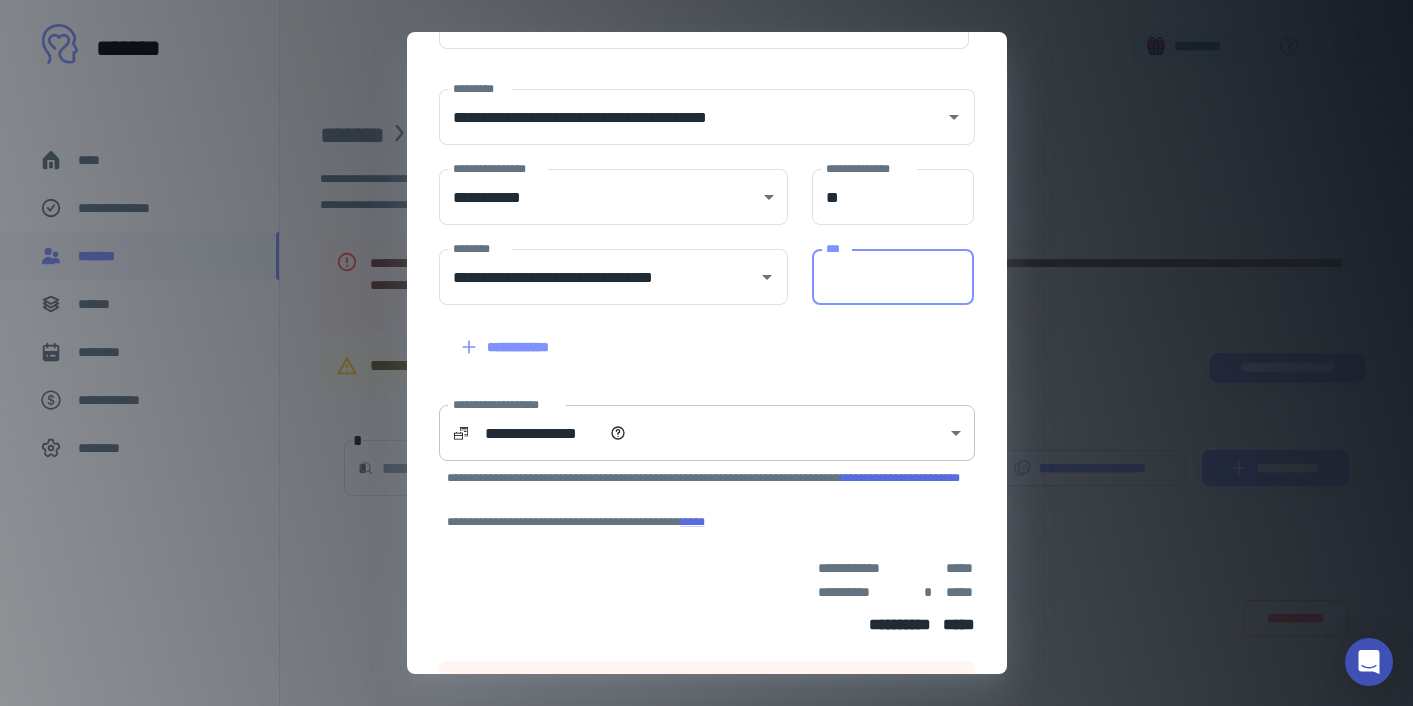 click on "**********" at bounding box center (706, 353) 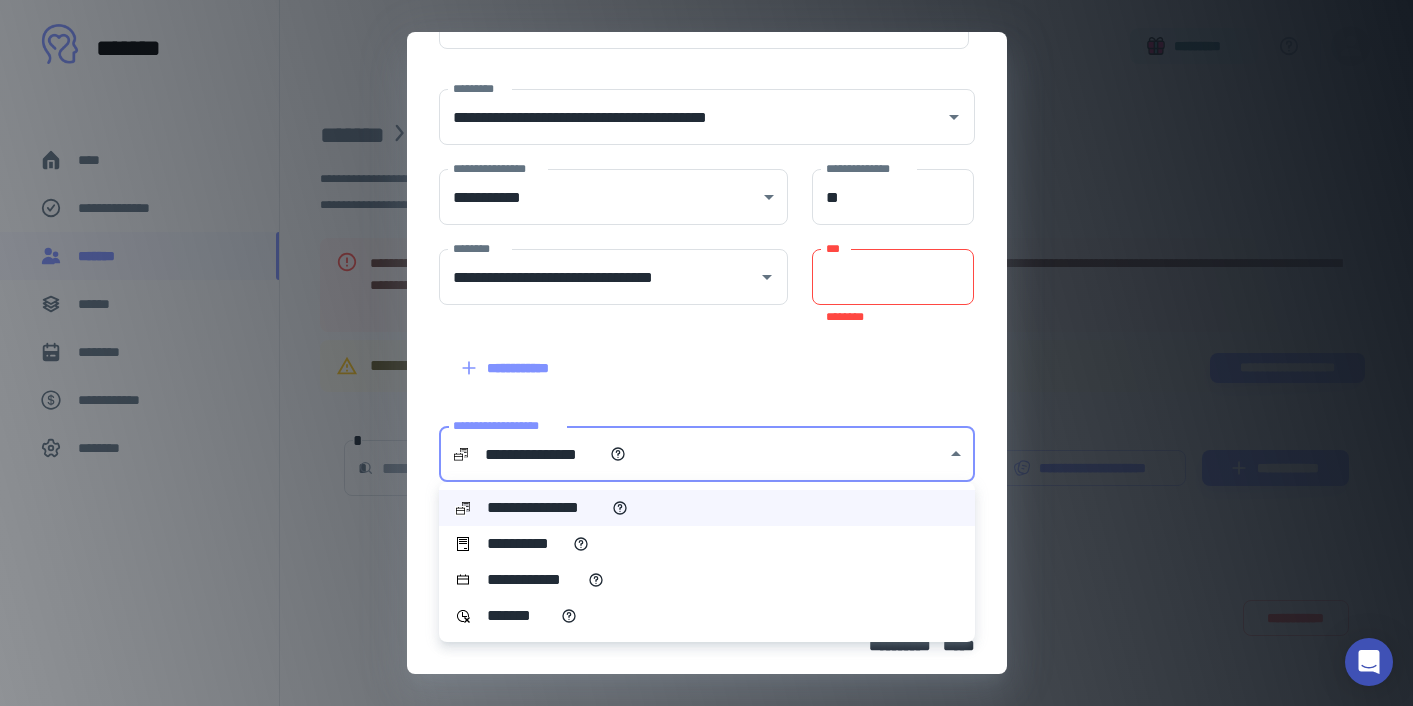 click on "**********" at bounding box center (707, 544) 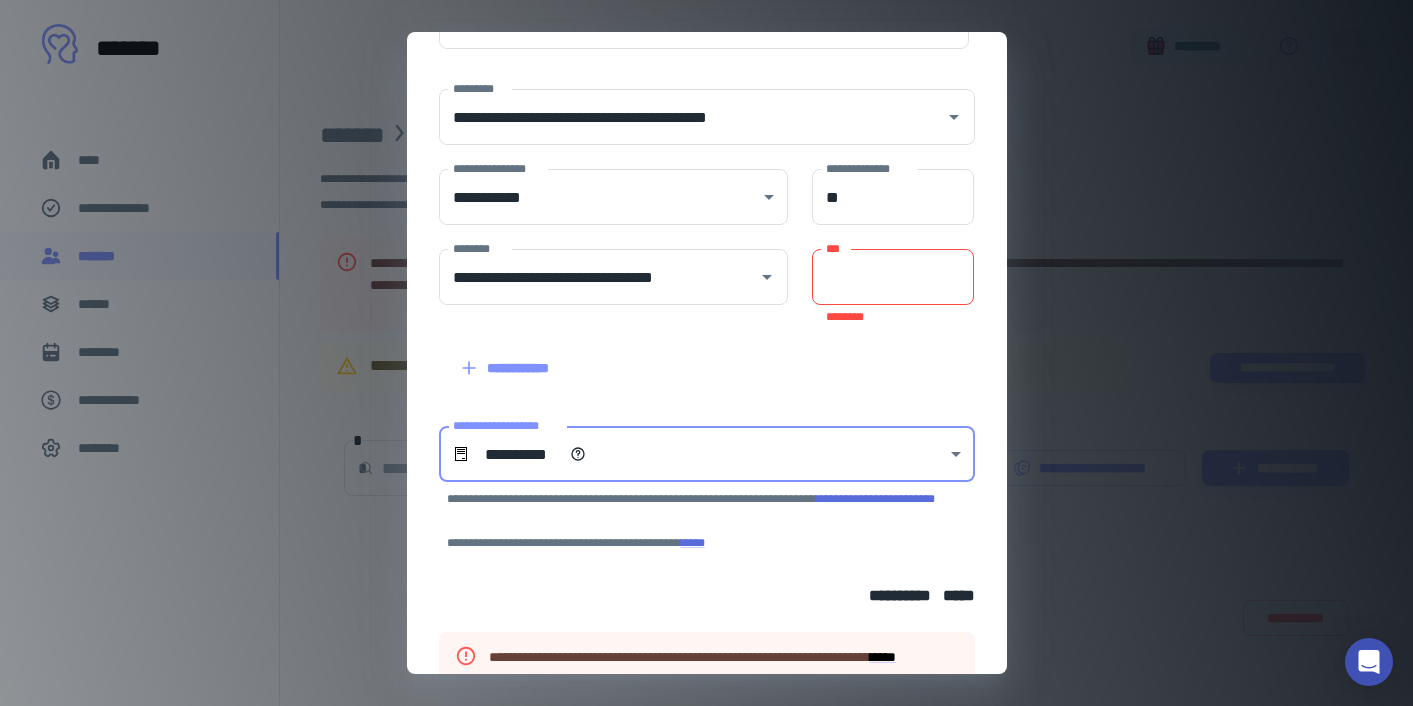 scroll, scrollTop: 337, scrollLeft: 0, axis: vertical 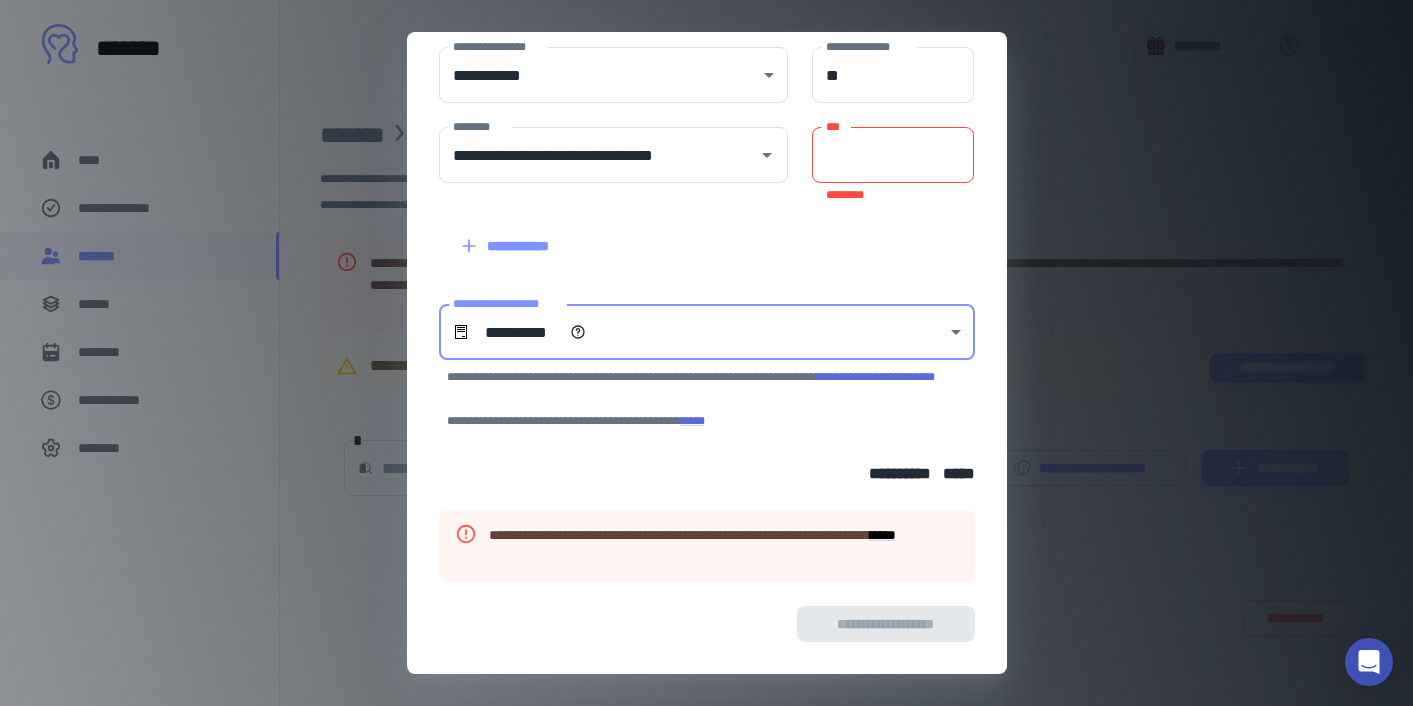 click on "***" at bounding box center [893, 155] 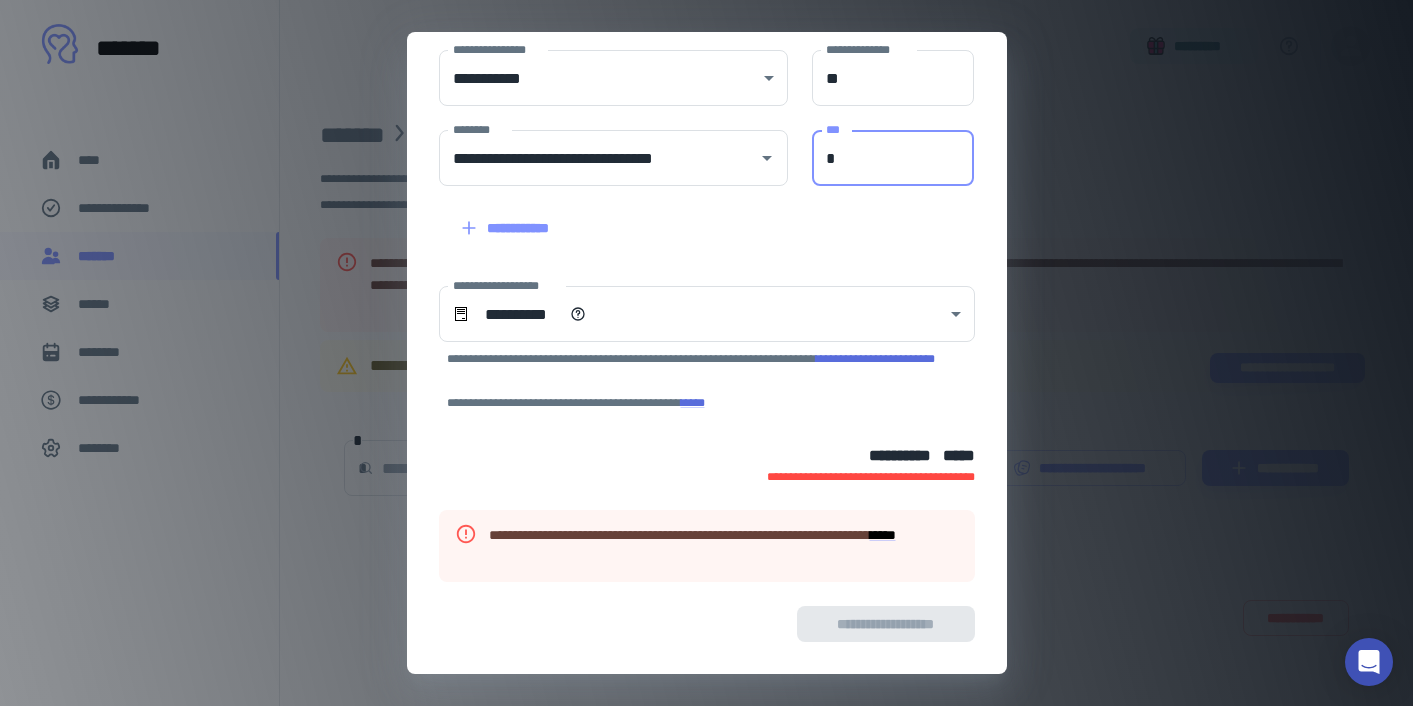 scroll, scrollTop: 334, scrollLeft: 0, axis: vertical 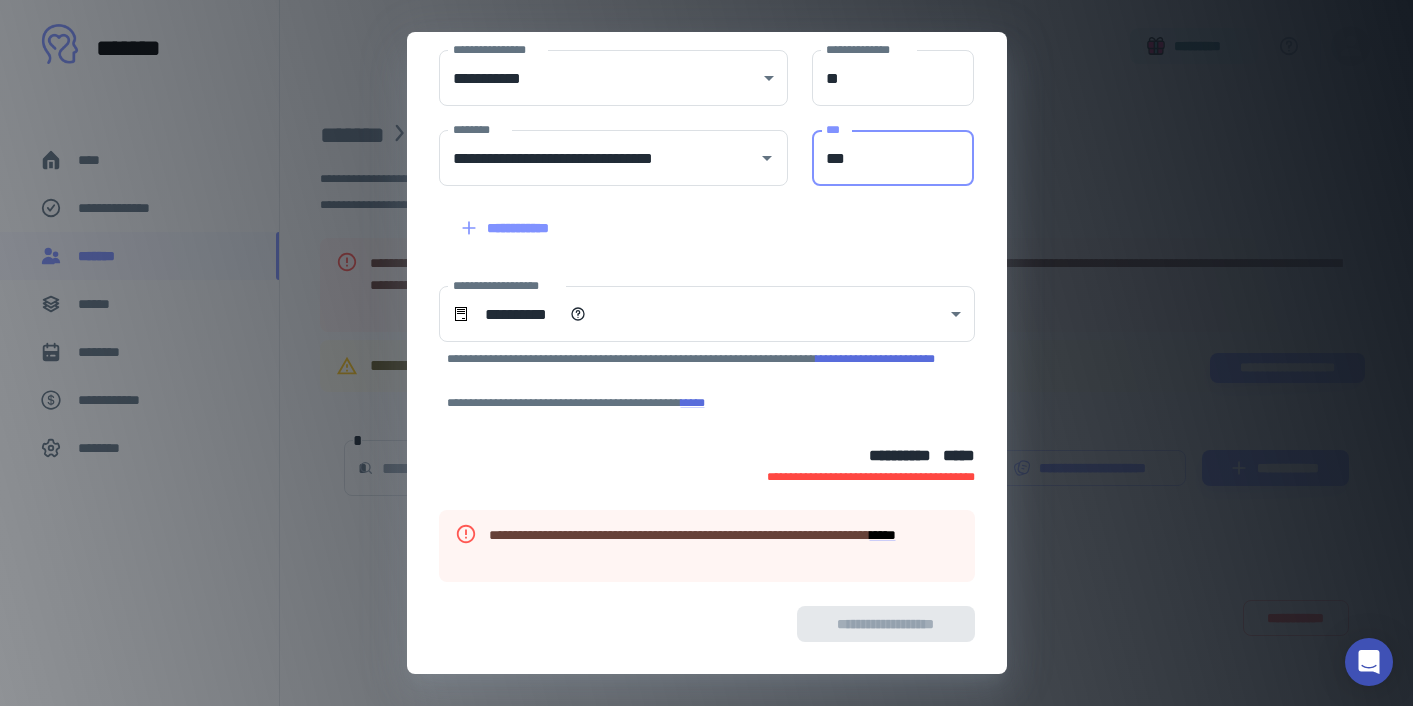 type on "***" 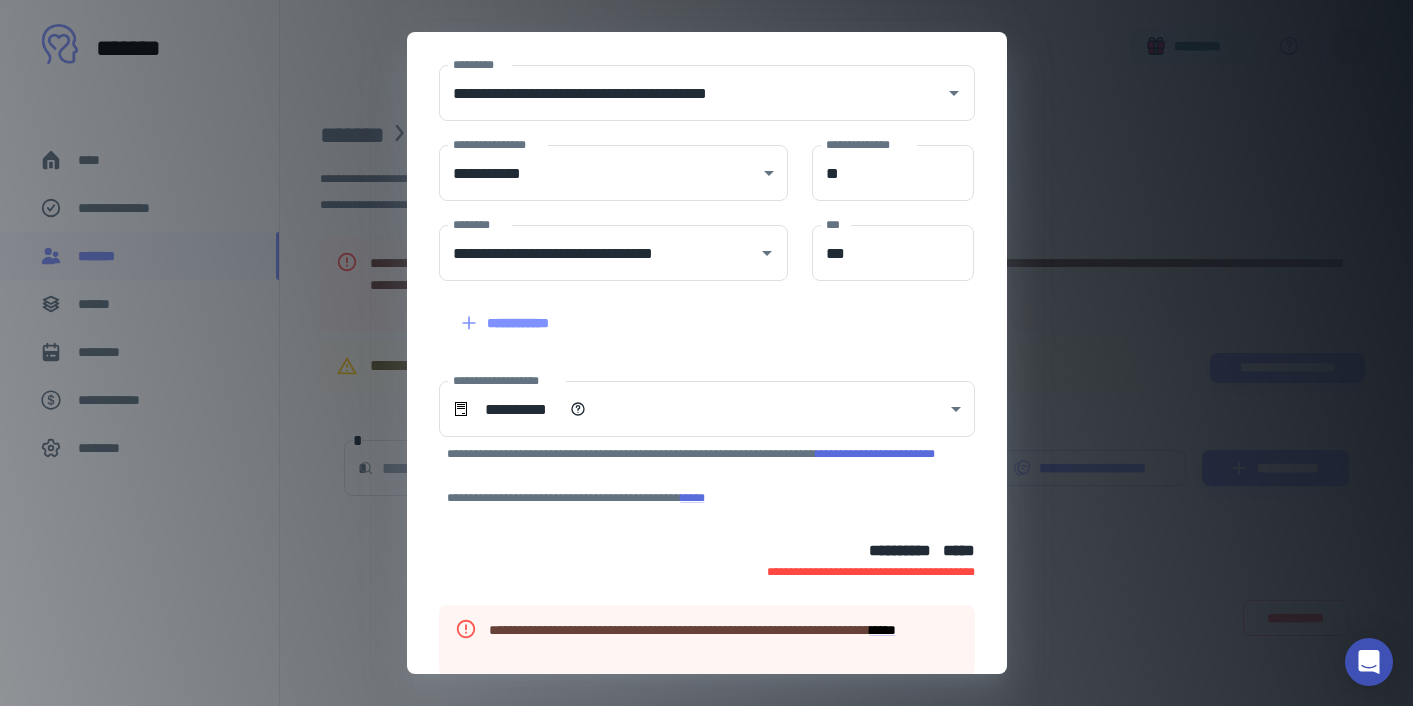 scroll, scrollTop: 334, scrollLeft: 0, axis: vertical 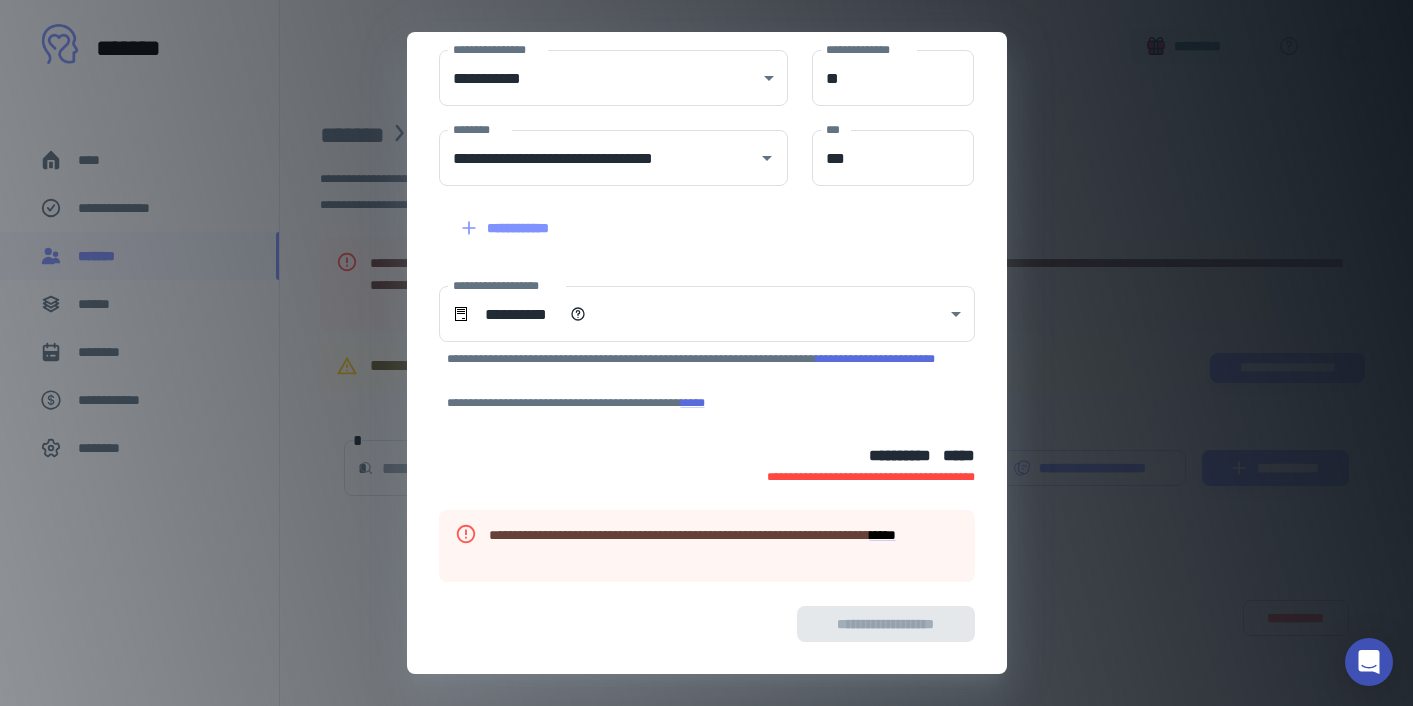 click on "**********" at bounding box center (706, 353) 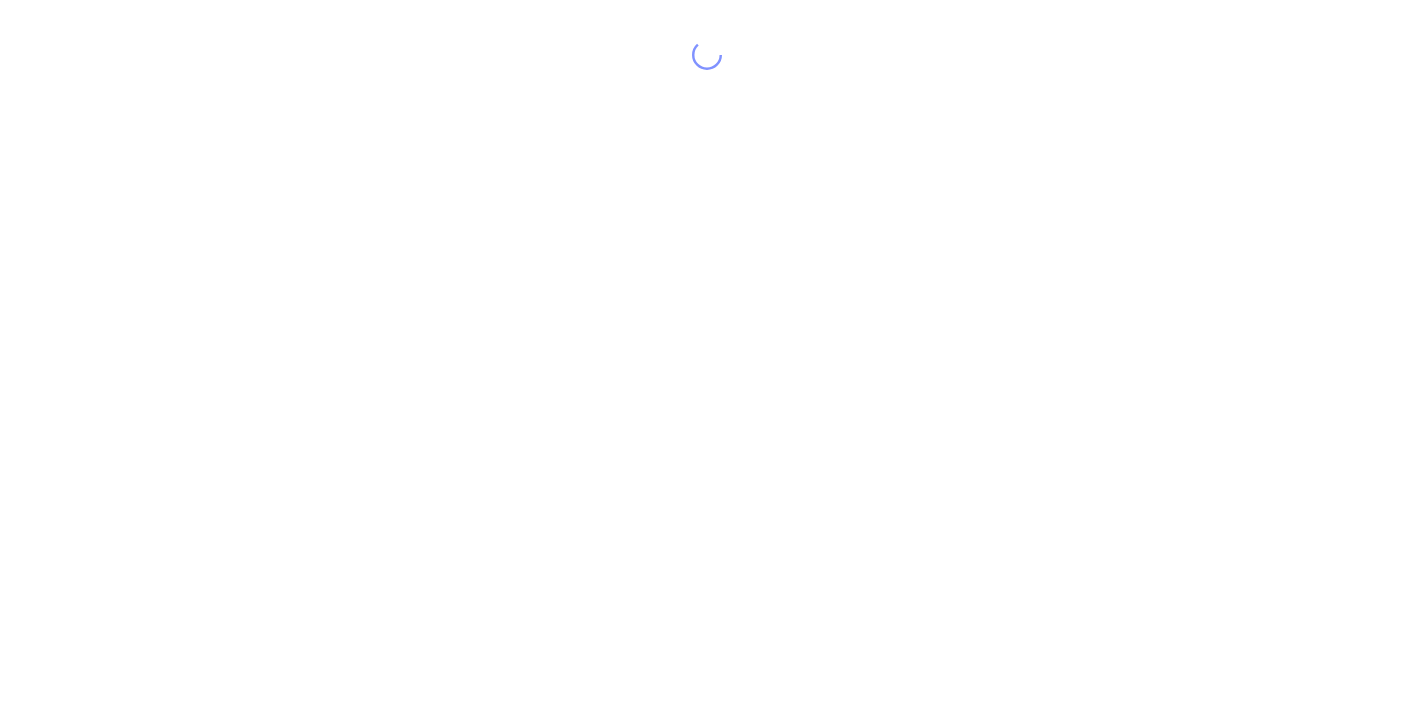 scroll, scrollTop: 0, scrollLeft: 0, axis: both 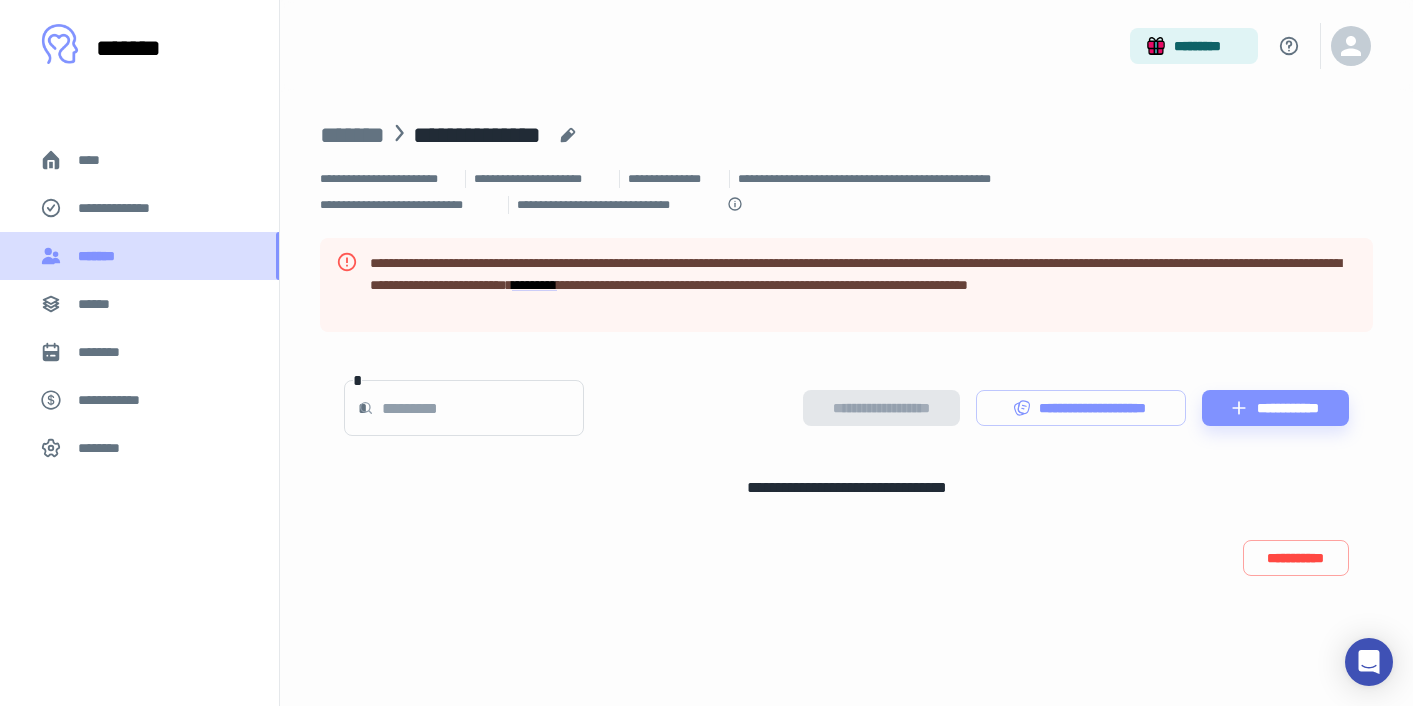 click on "*******" at bounding box center [139, 256] 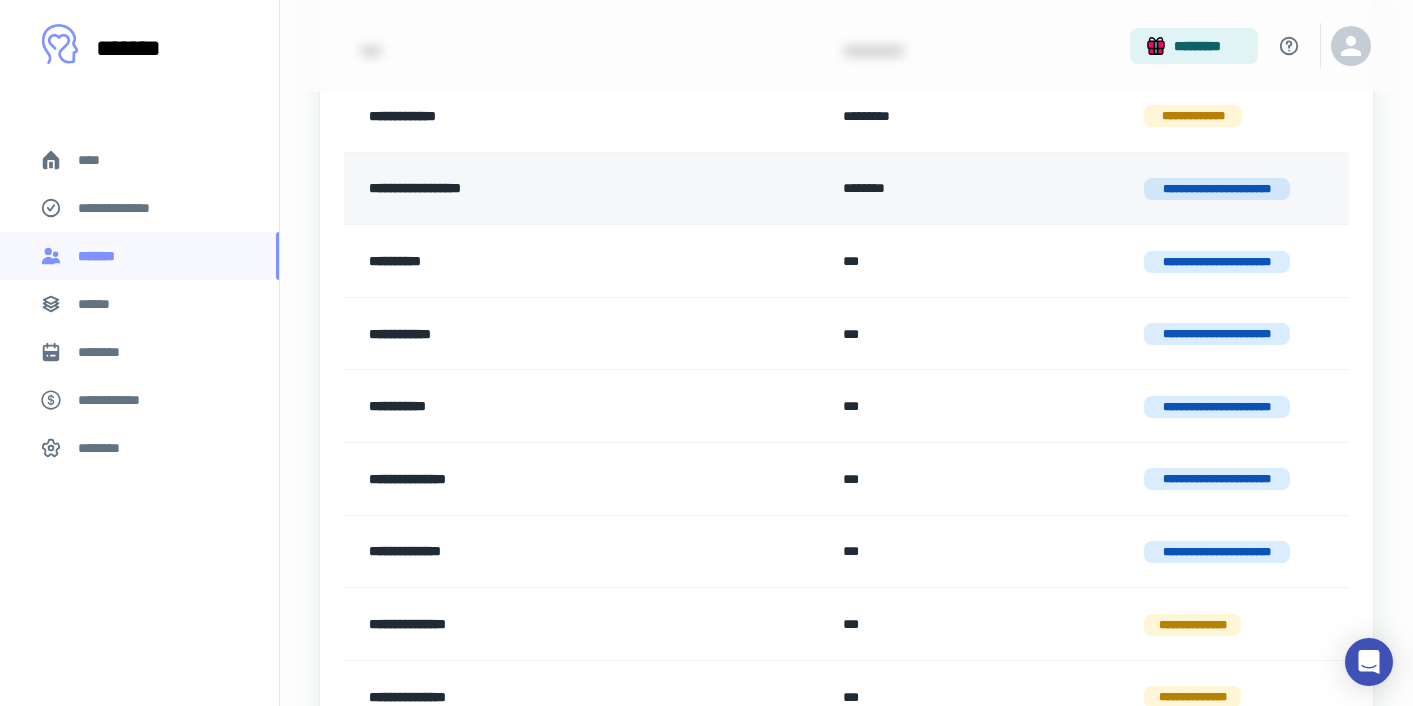 scroll, scrollTop: 290, scrollLeft: 0, axis: vertical 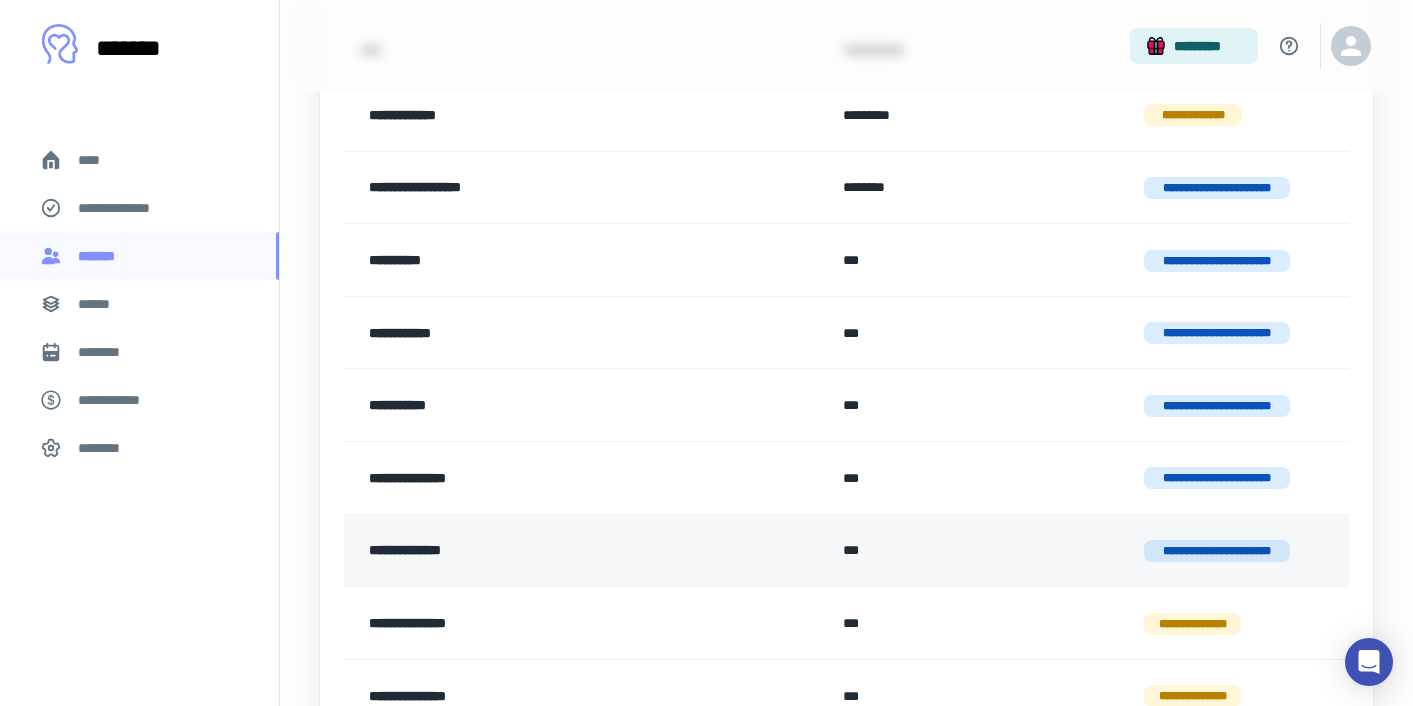 click on "**********" at bounding box center (1238, 550) 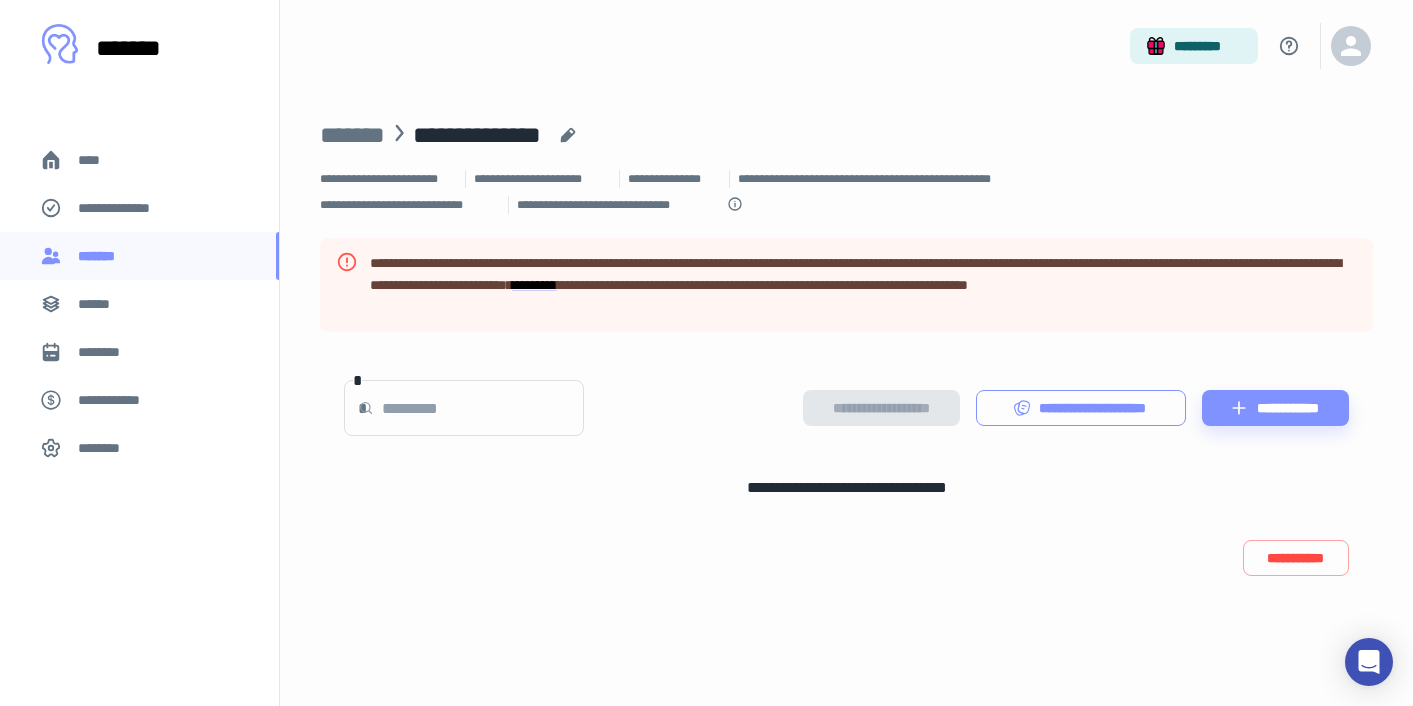 click on "**********" at bounding box center (1081, 408) 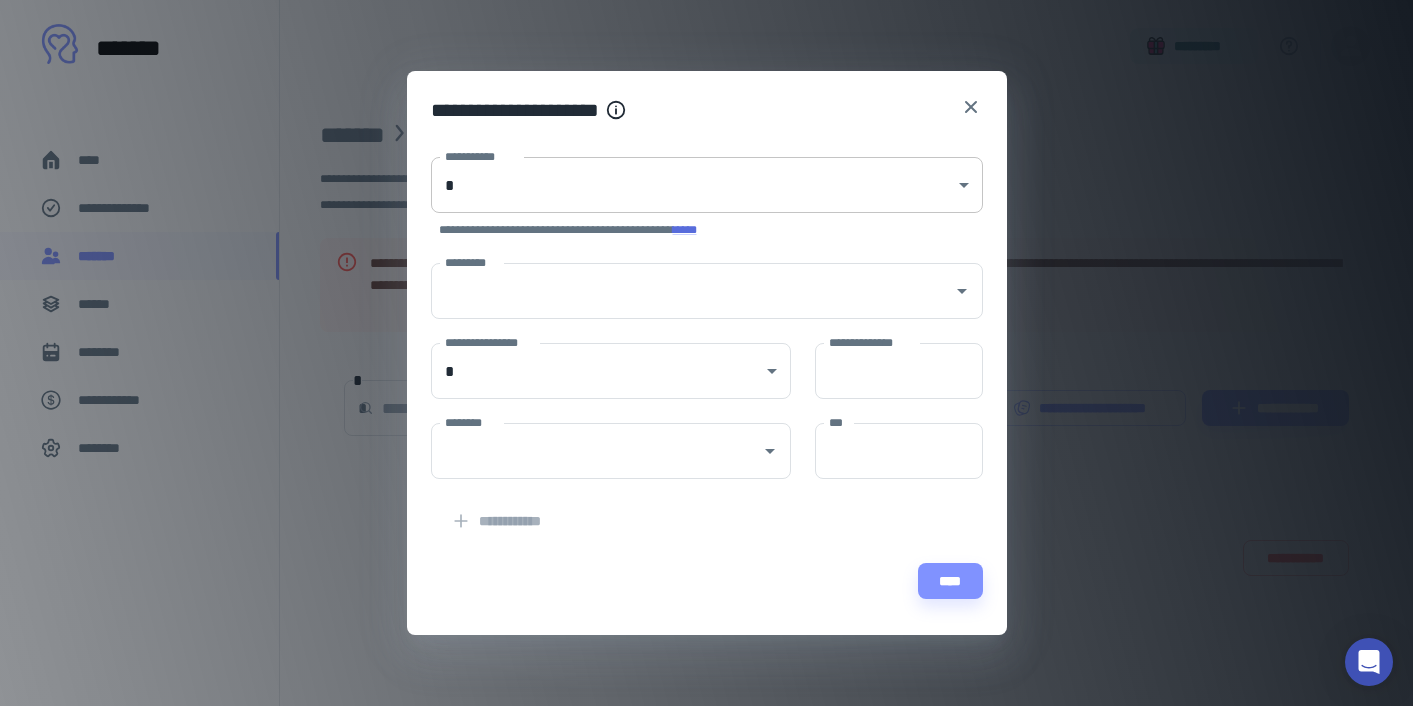 click on "**********" at bounding box center (706, 353) 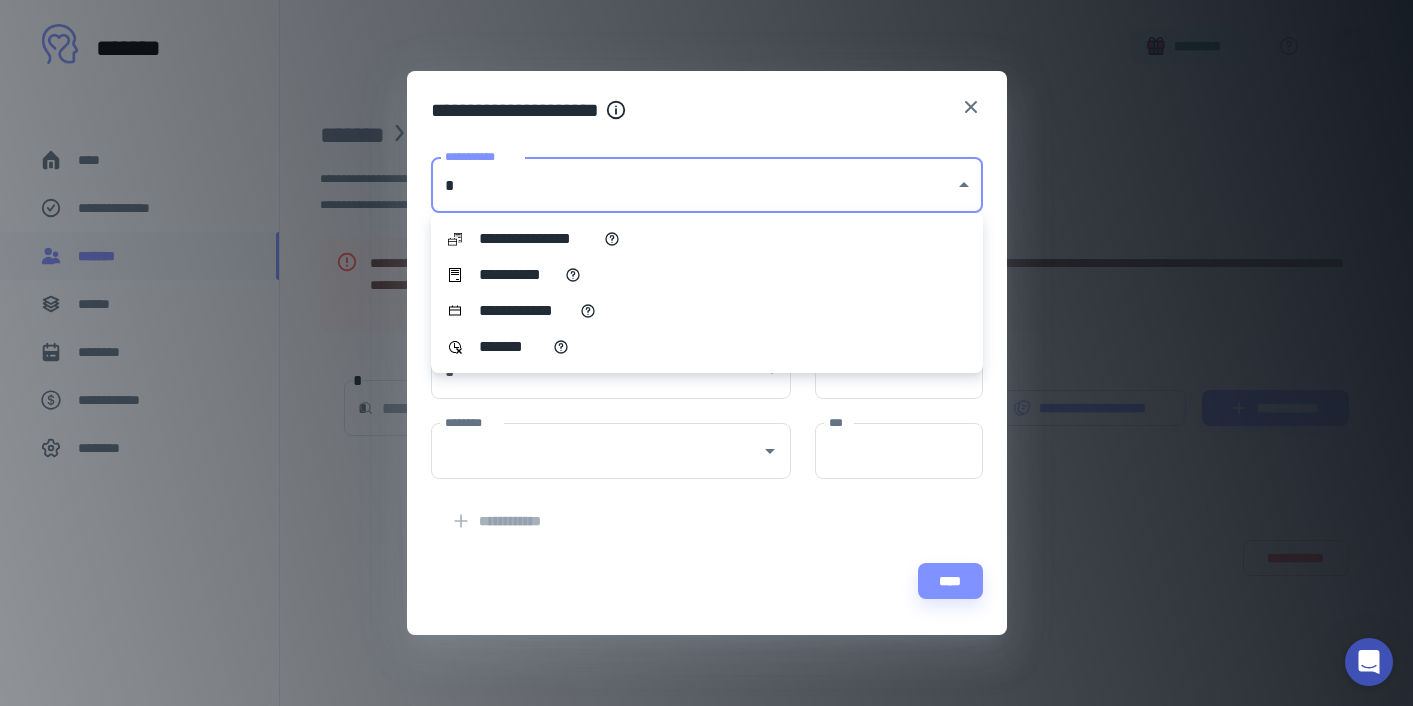 click on "**********" at bounding box center (518, 275) 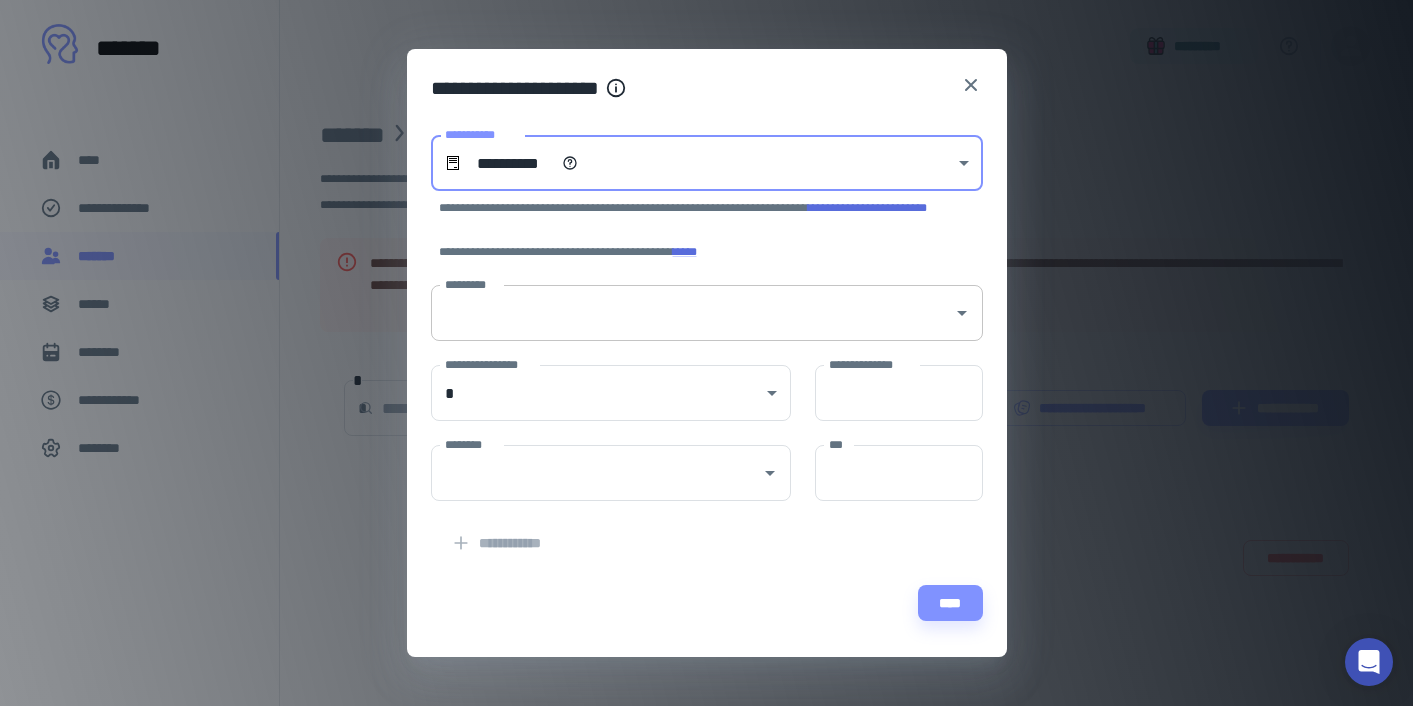 click on "*********" at bounding box center [692, 313] 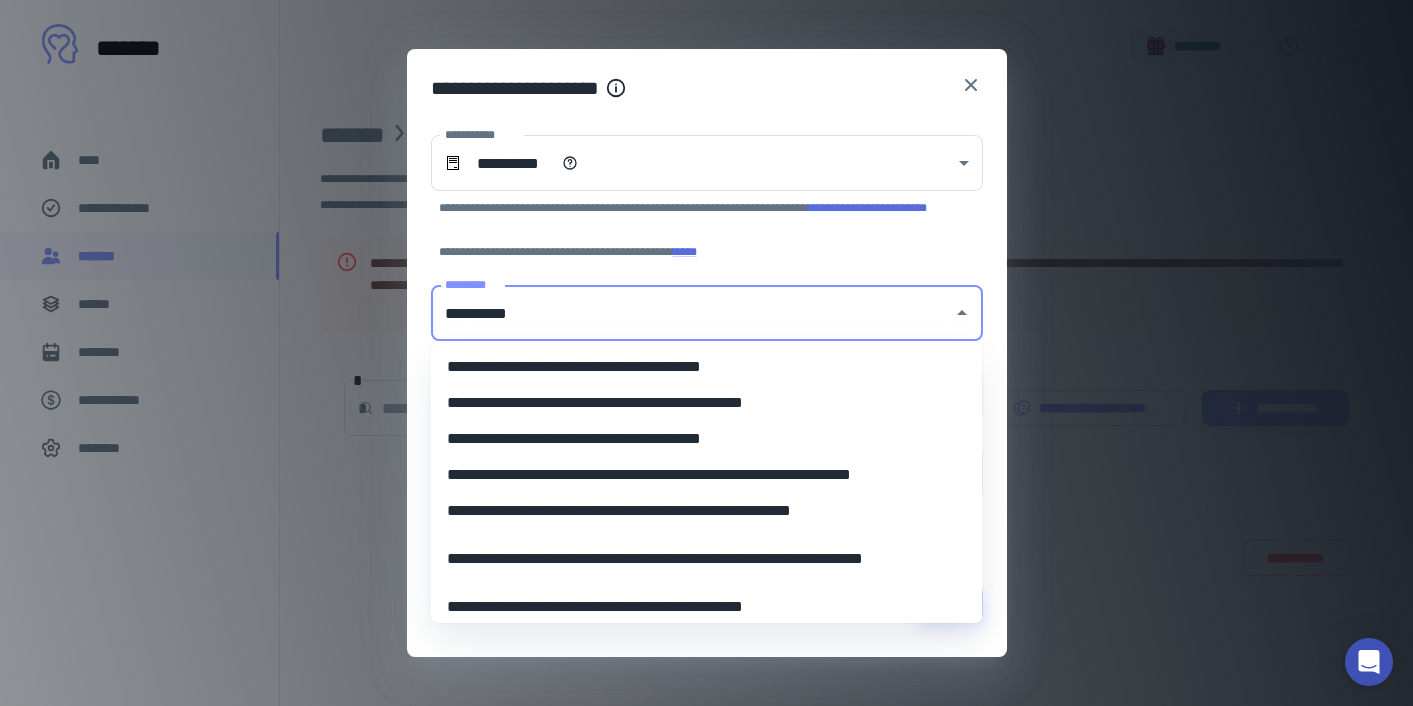 click on "**********" at bounding box center [707, 439] 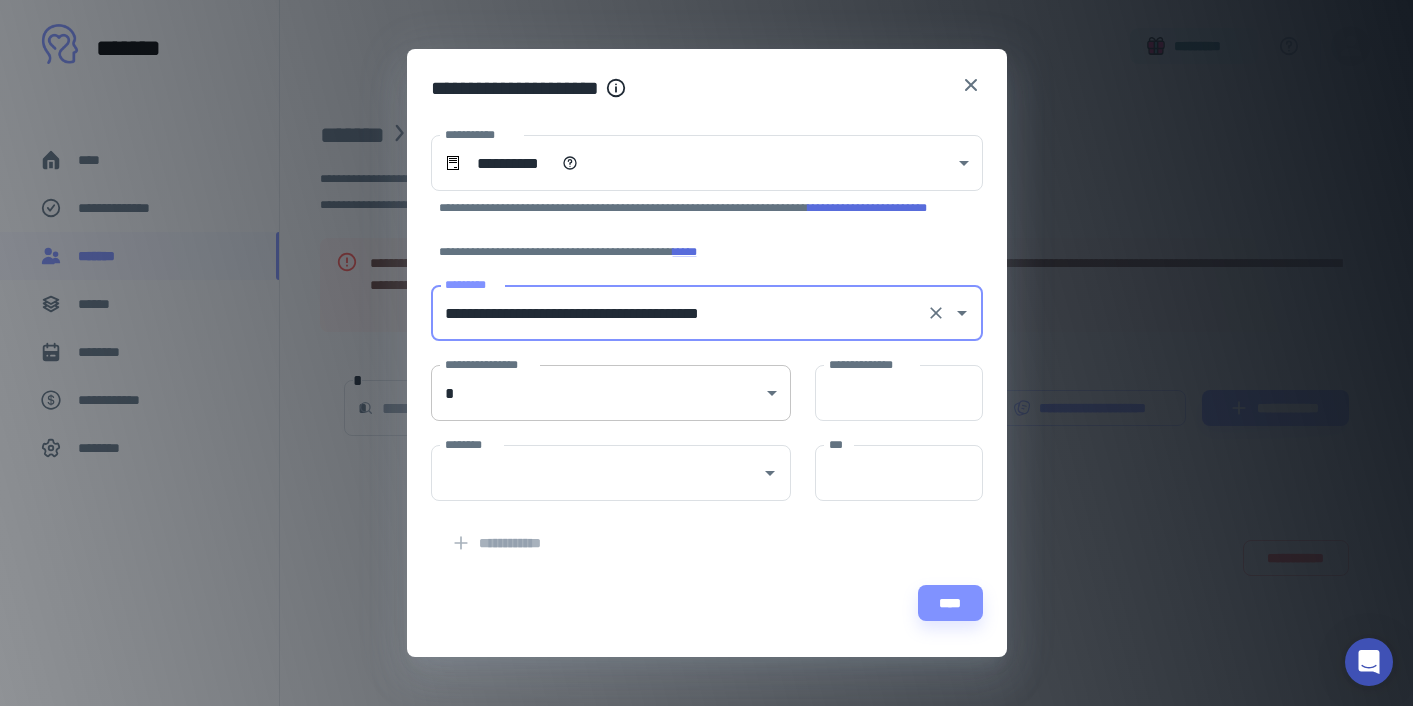 type on "**********" 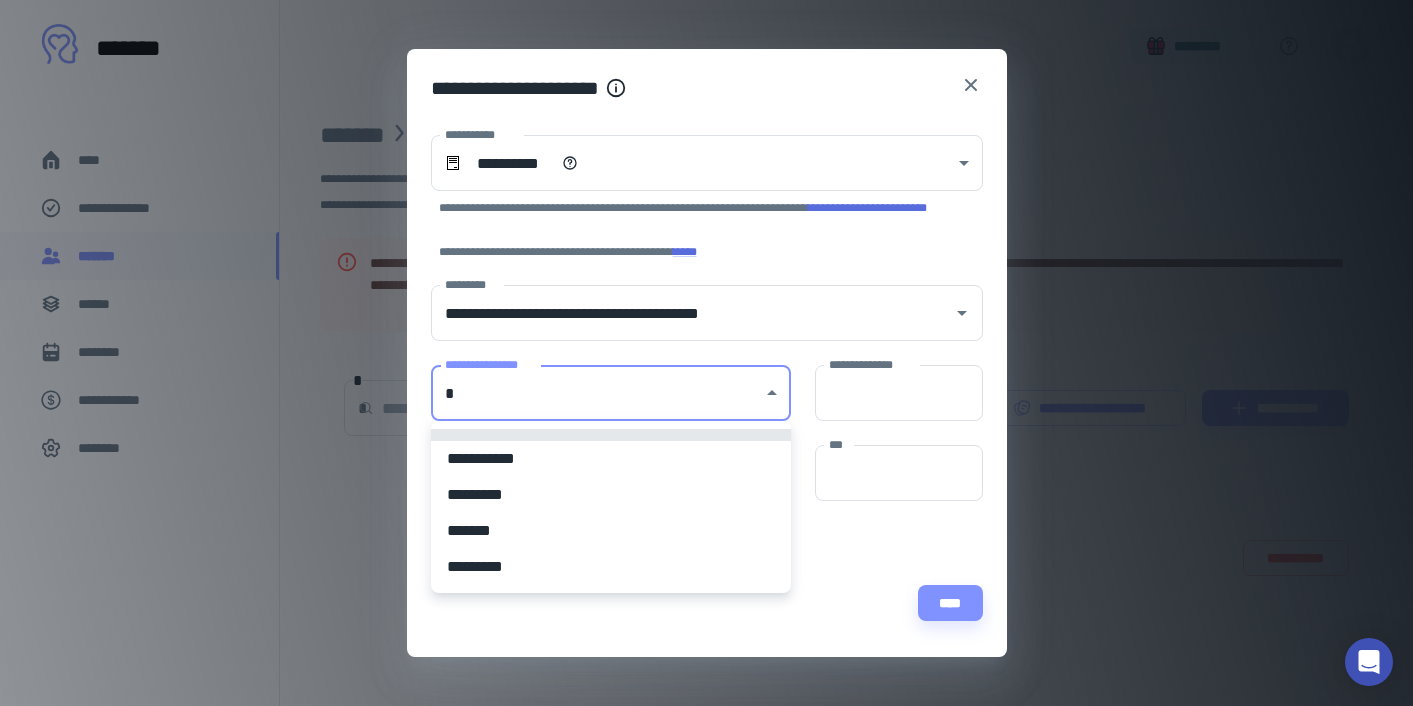 click on "**********" at bounding box center (706, 353) 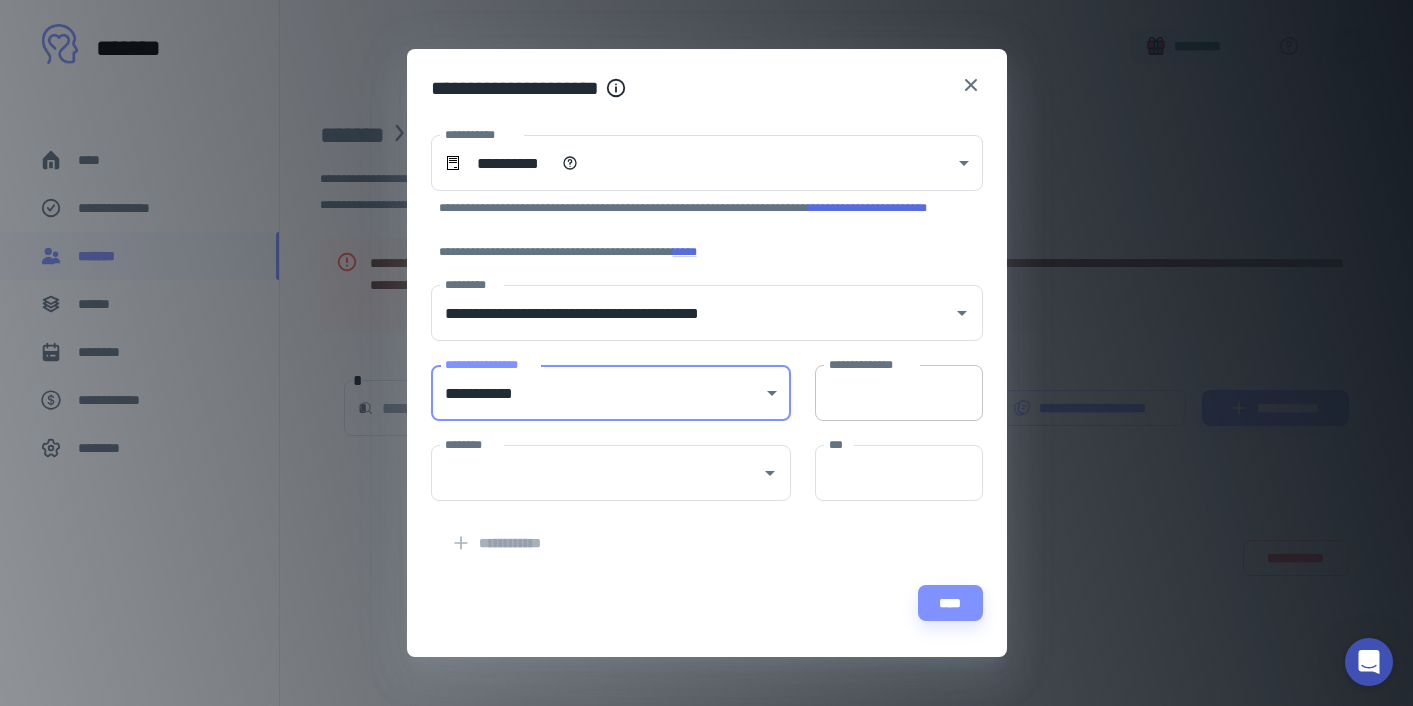 click on "**********" at bounding box center (899, 393) 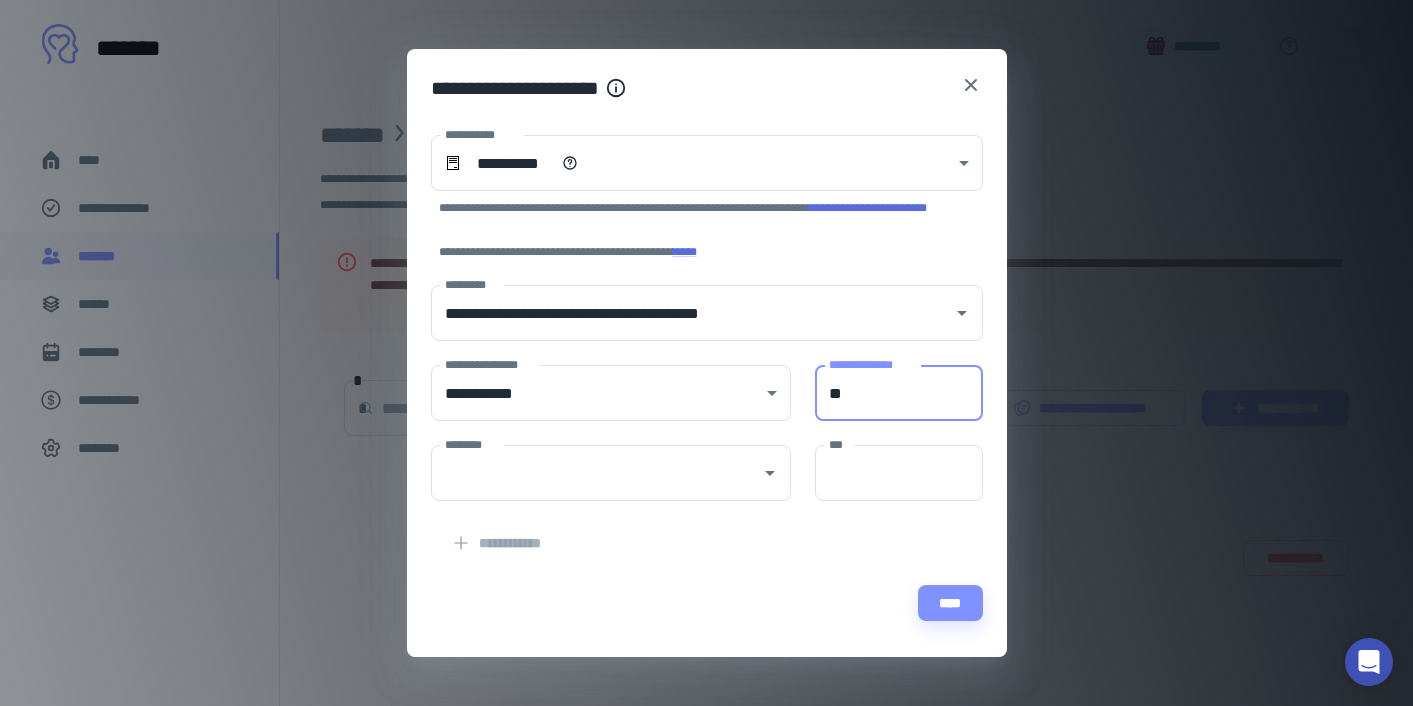 type on "**" 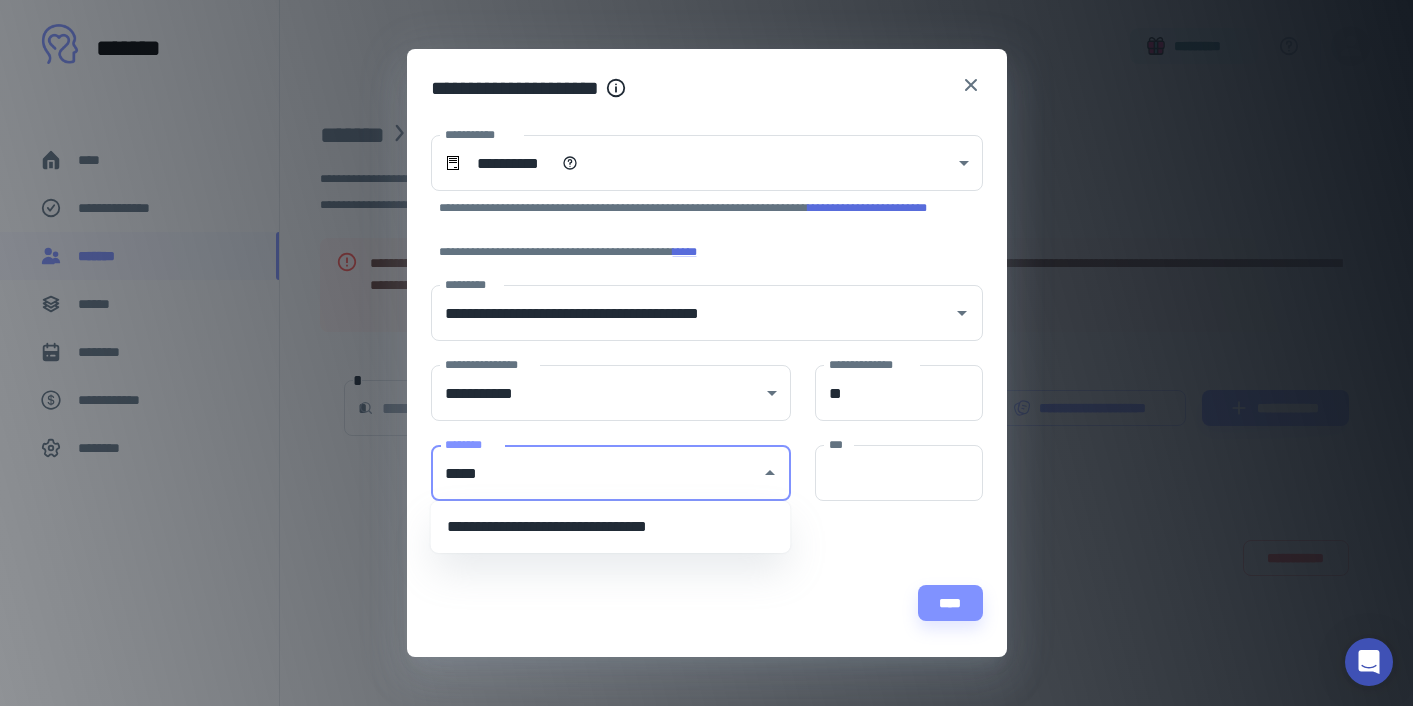 click on "**********" at bounding box center [611, 527] 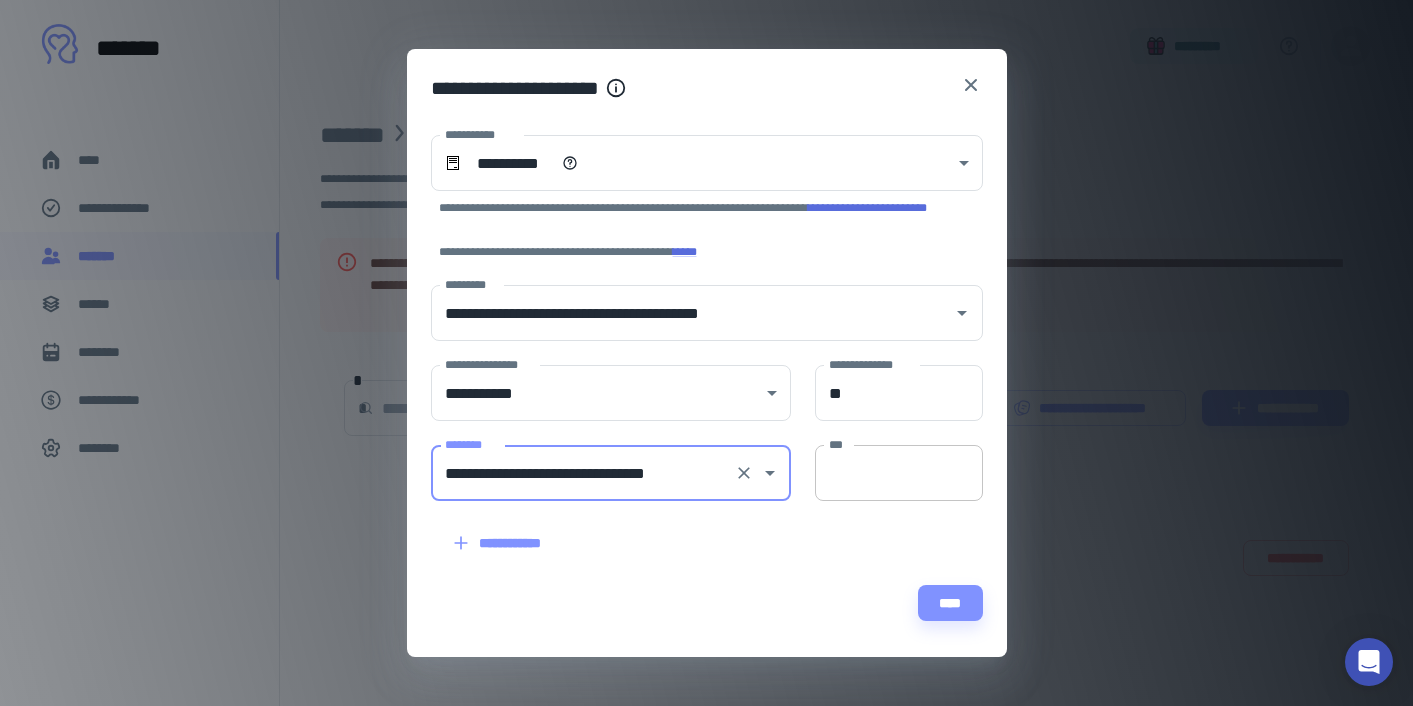 type on "**********" 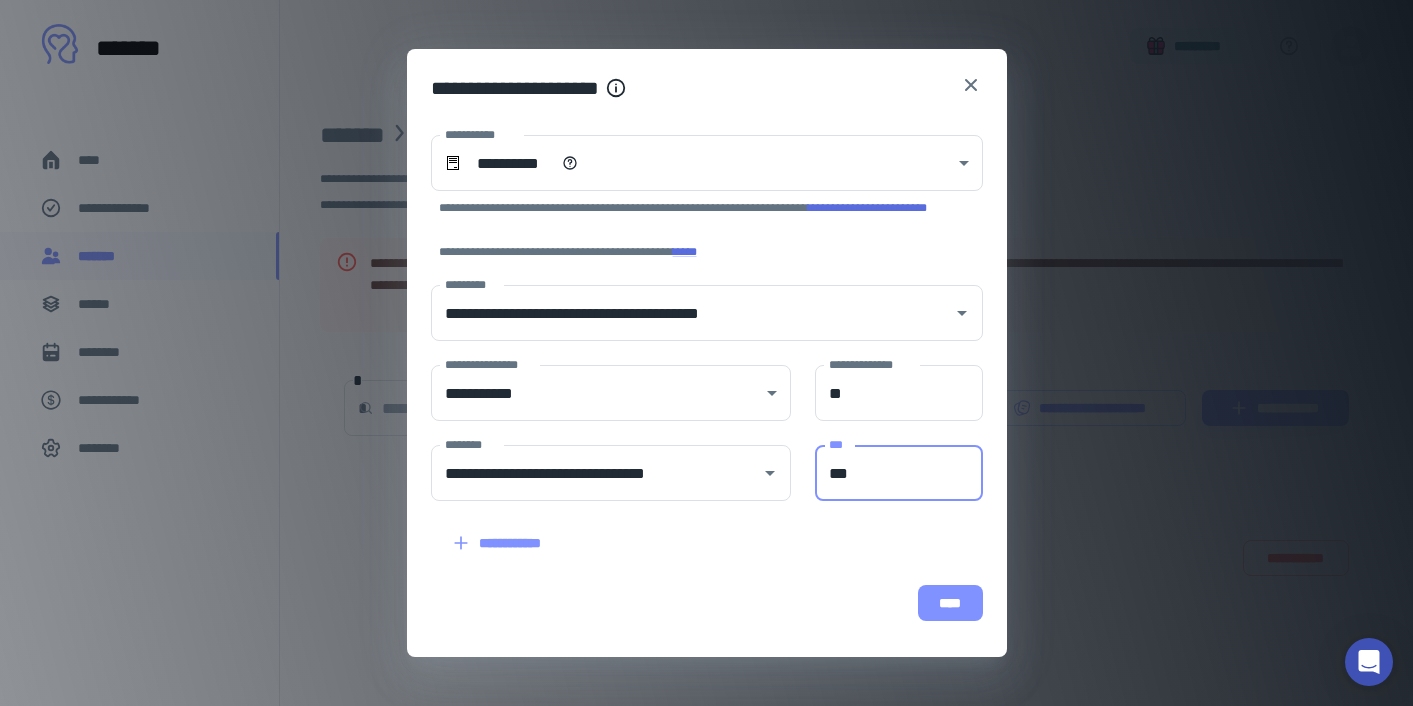 type on "***" 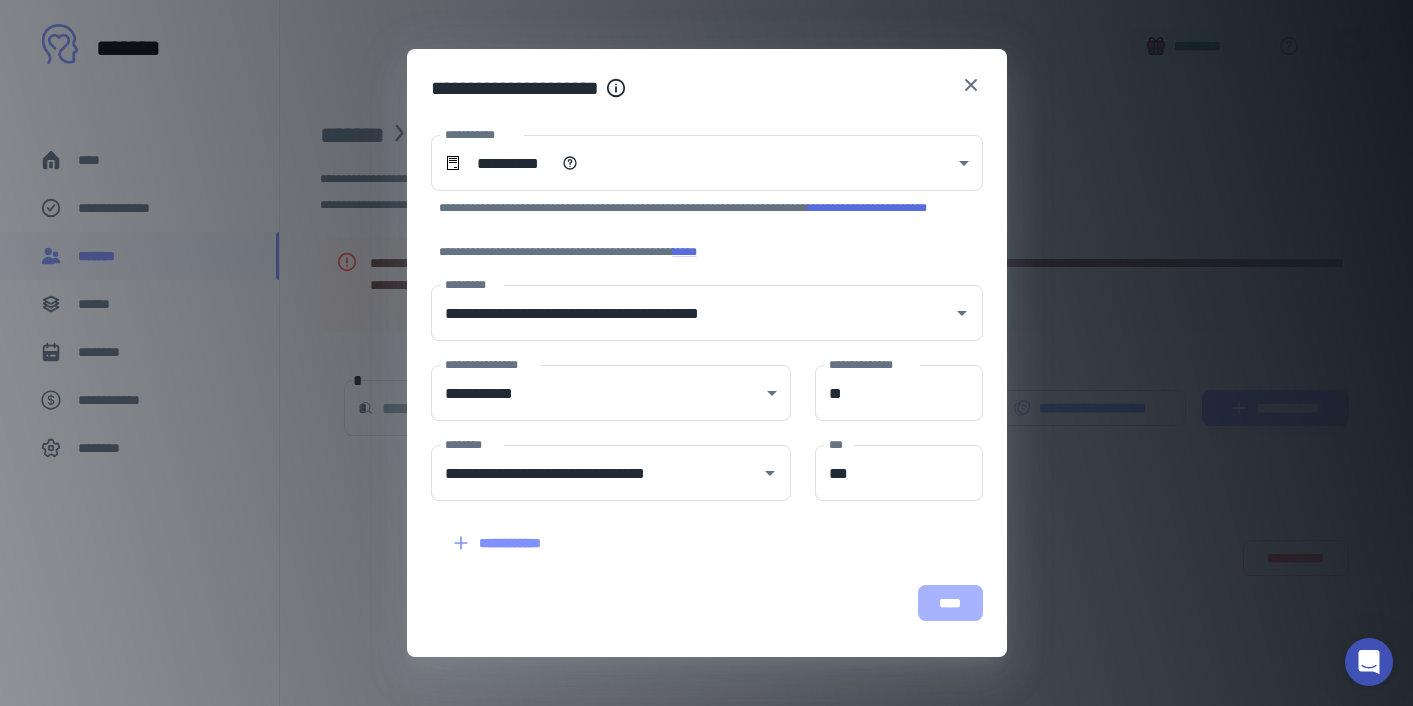 click on "****" at bounding box center (950, 603) 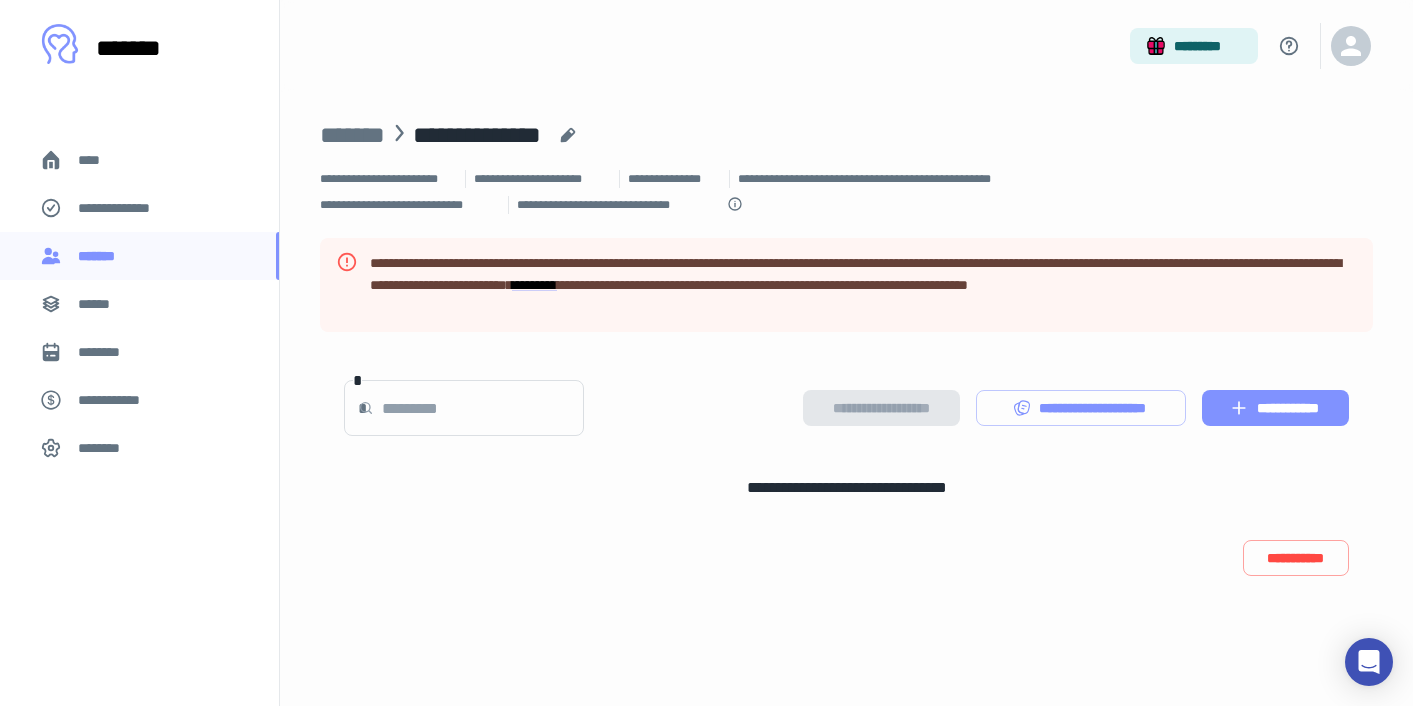 click on "**********" at bounding box center [1275, 408] 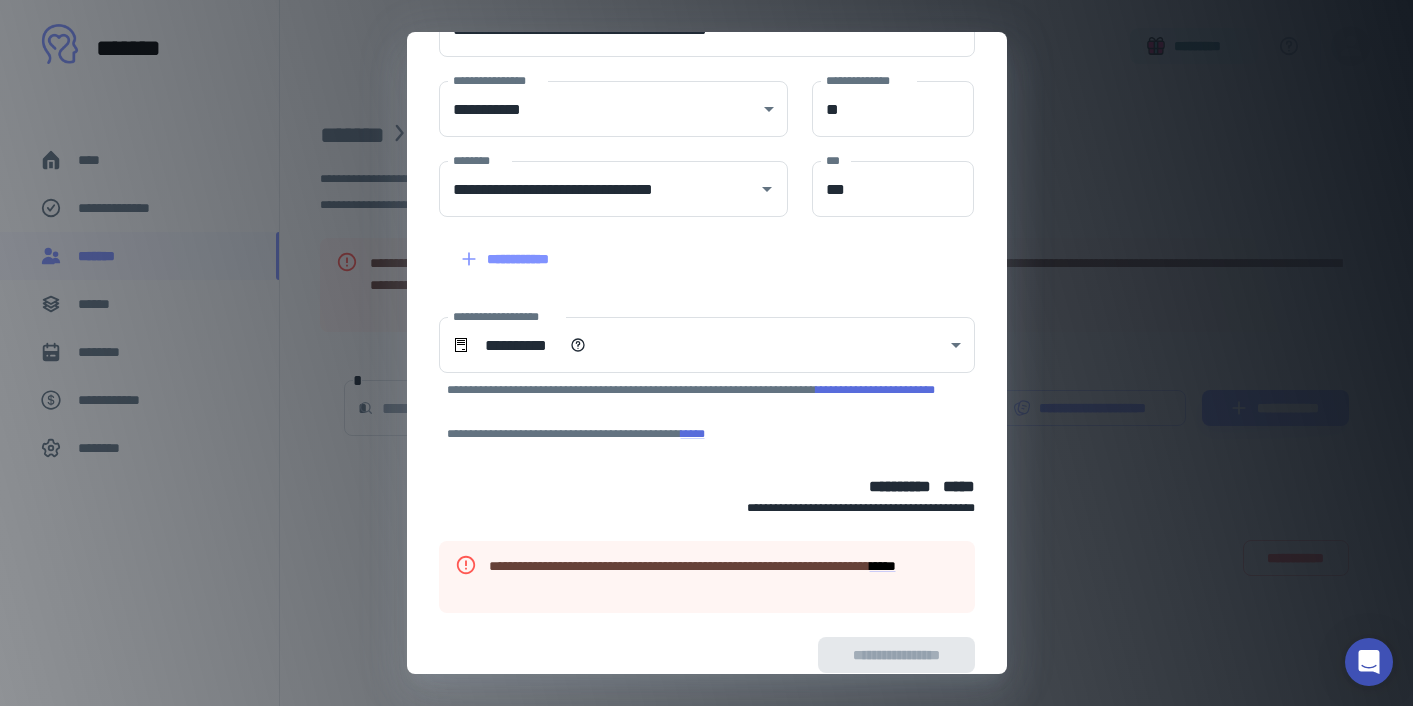 scroll, scrollTop: 334, scrollLeft: 0, axis: vertical 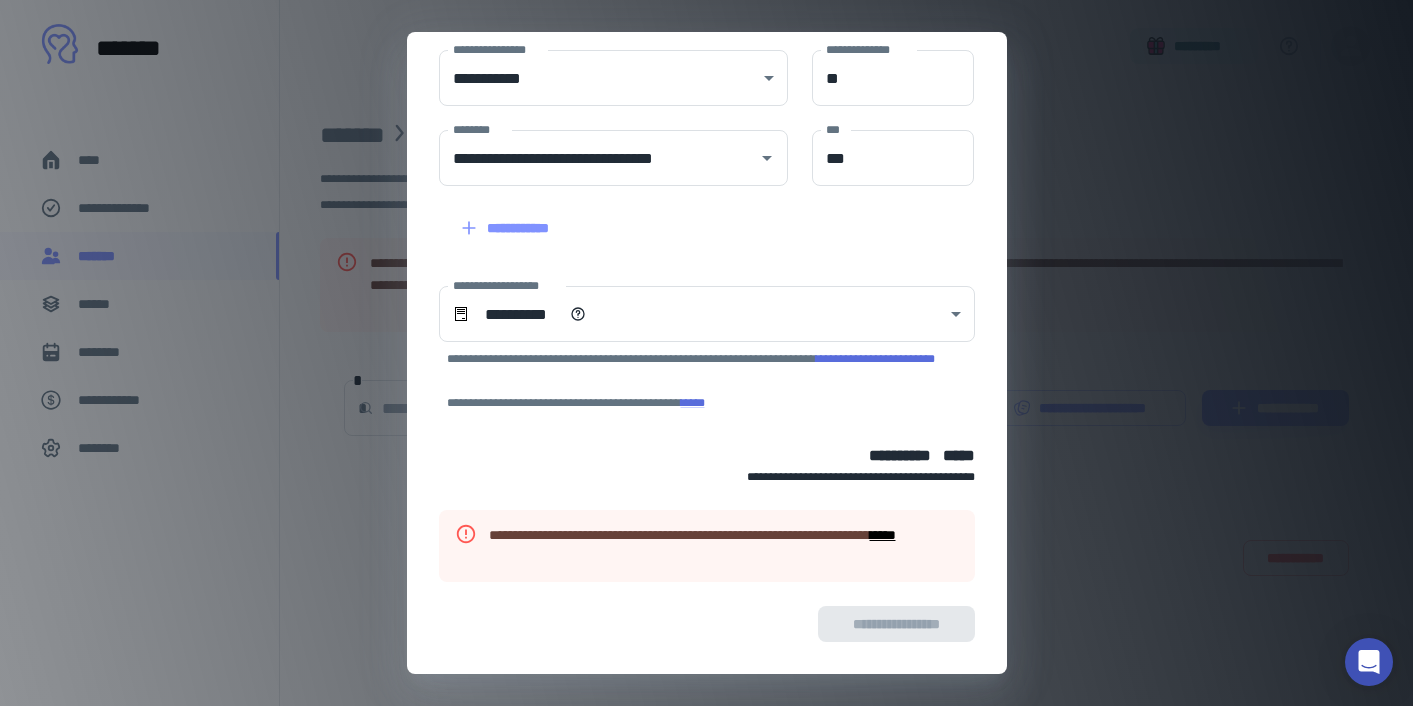 click on "****" at bounding box center [883, 535] 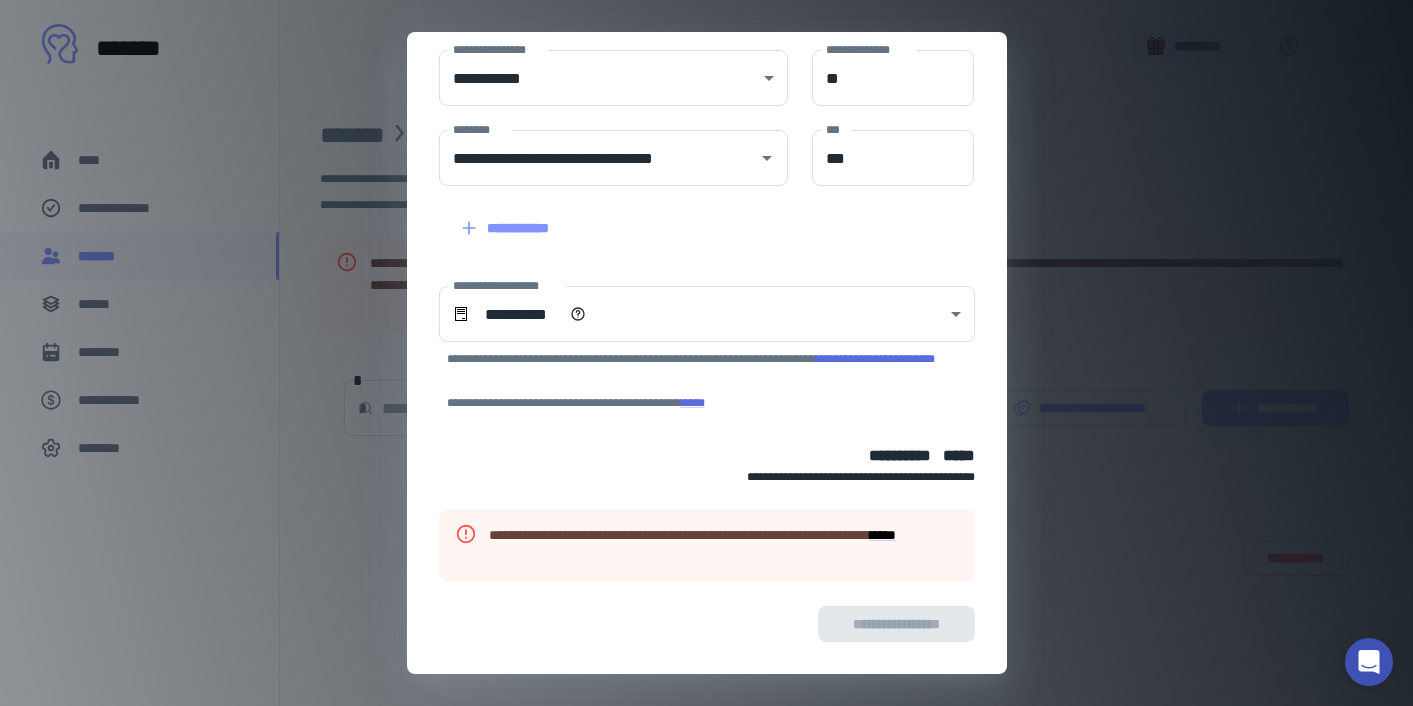 click on "**********" at bounding box center (706, 353) 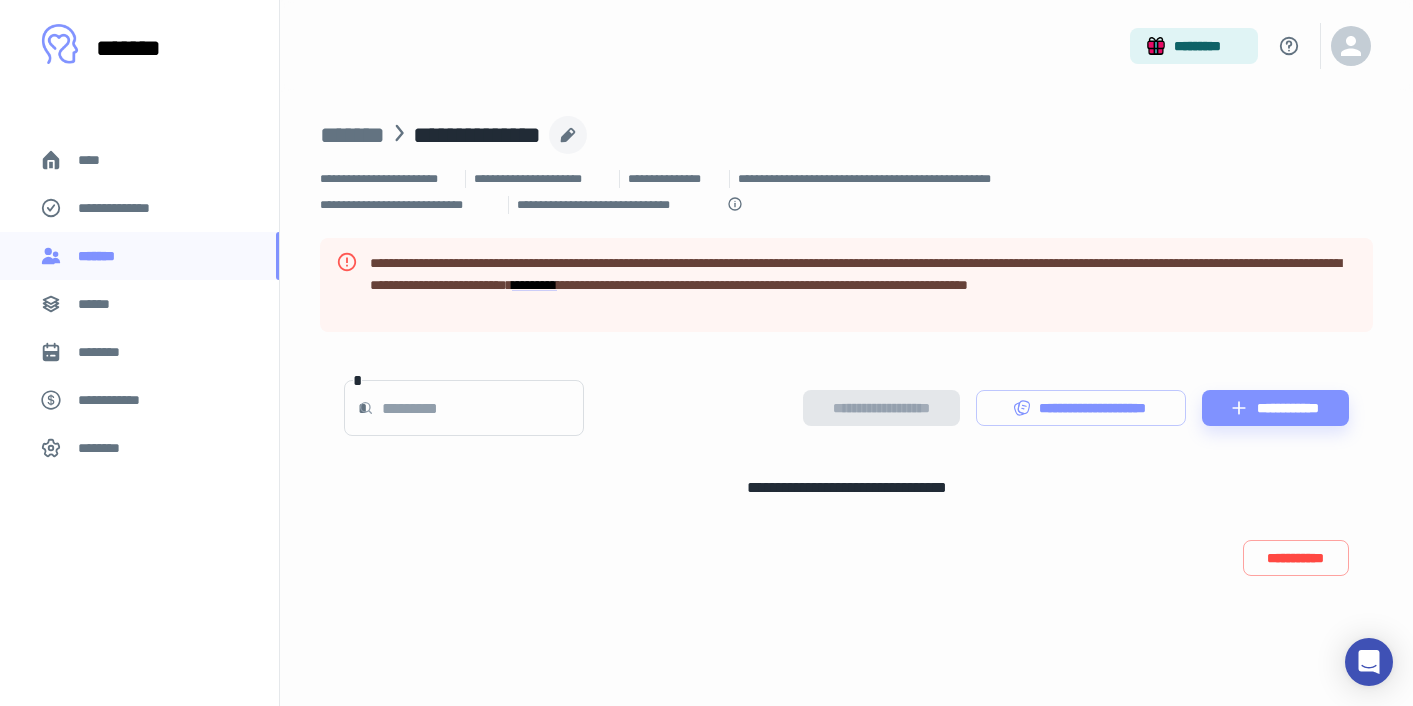 click 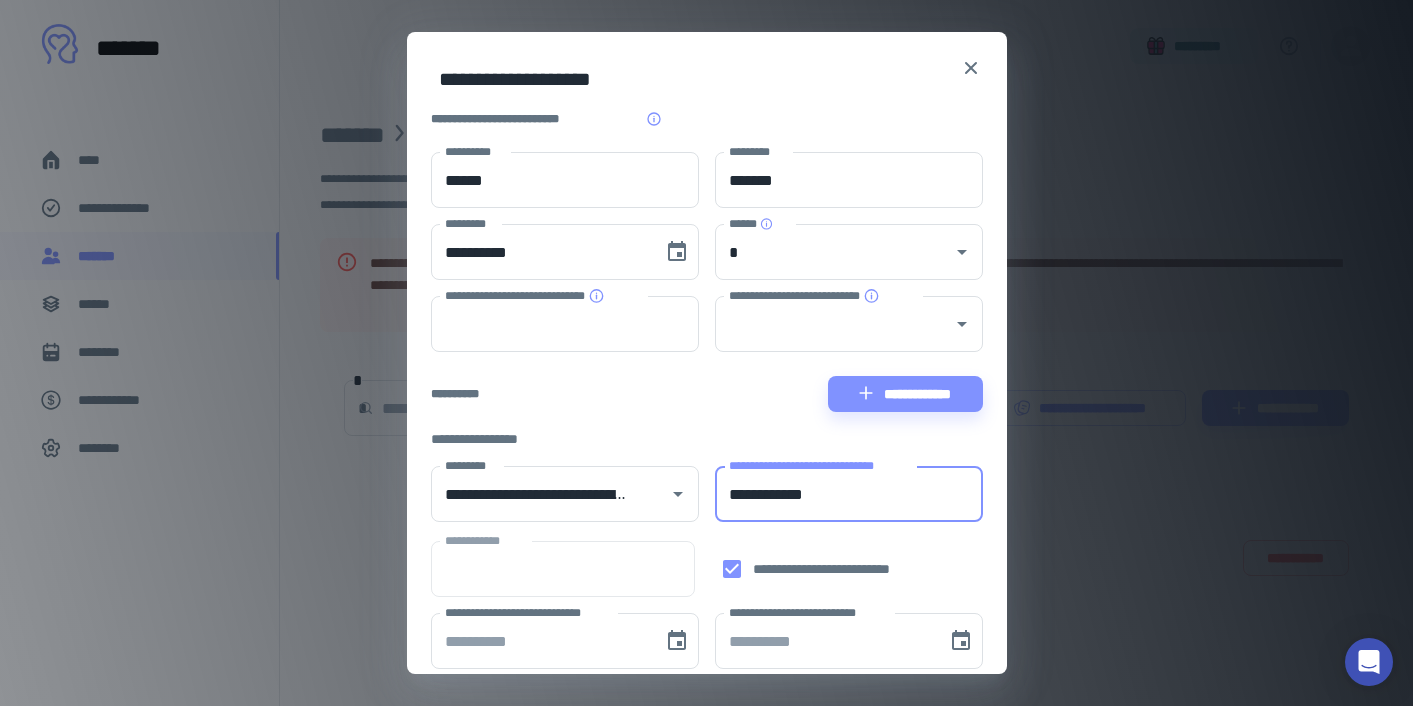 click on "**********" at bounding box center [849, 494] 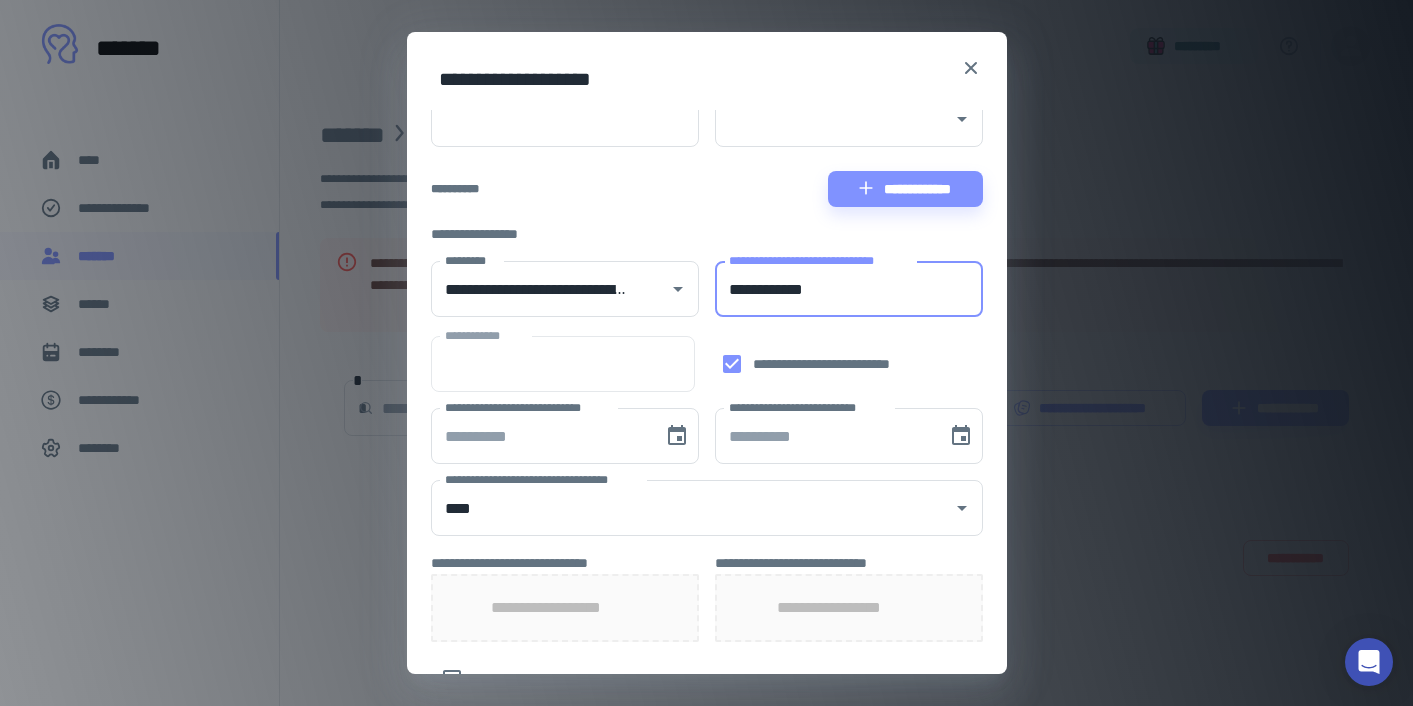 scroll, scrollTop: 212, scrollLeft: 0, axis: vertical 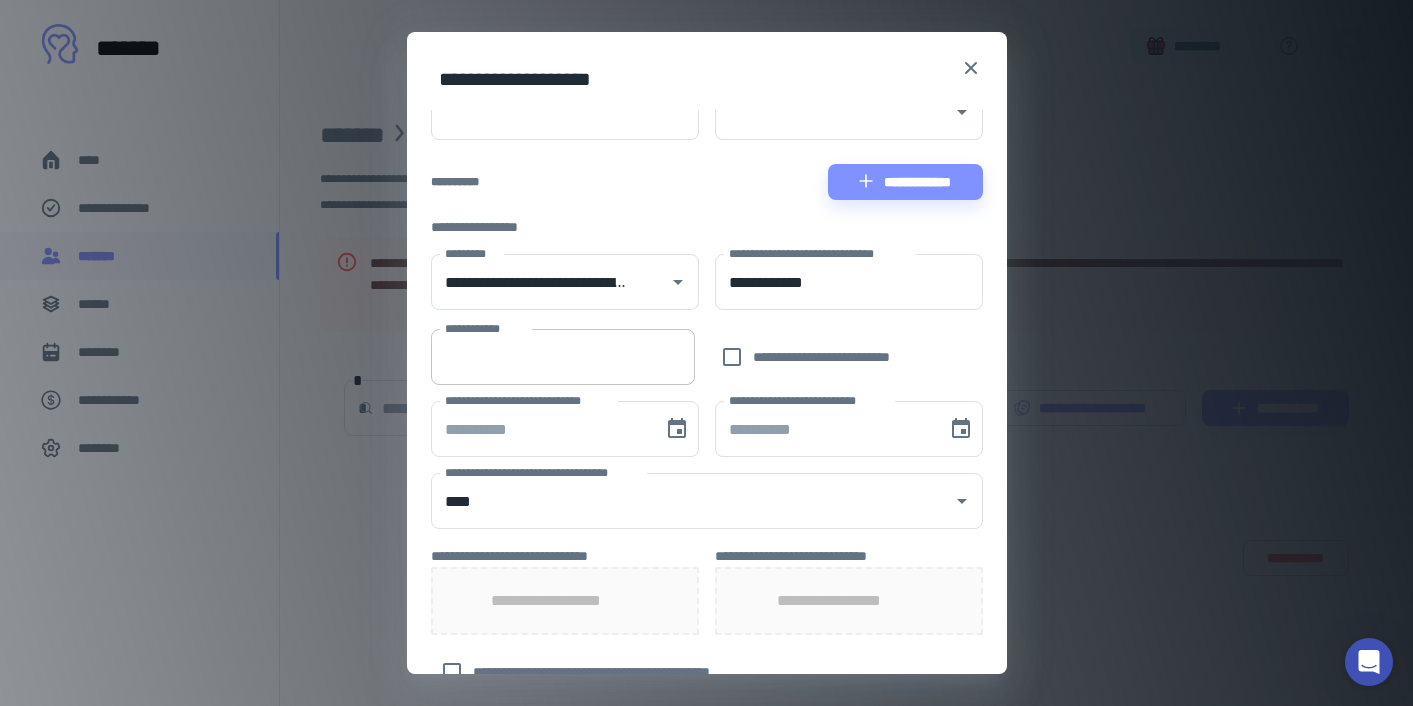 click on "**********" at bounding box center [563, 357] 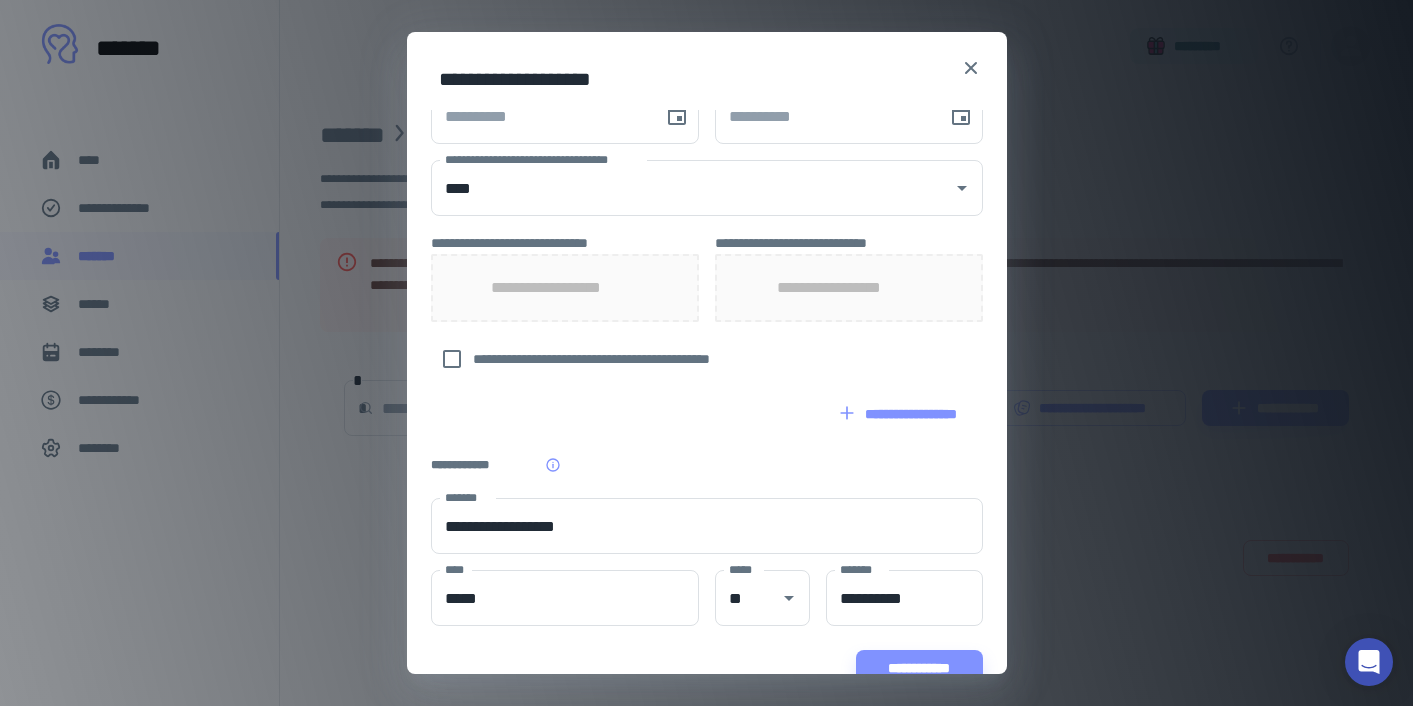 scroll, scrollTop: 557, scrollLeft: 0, axis: vertical 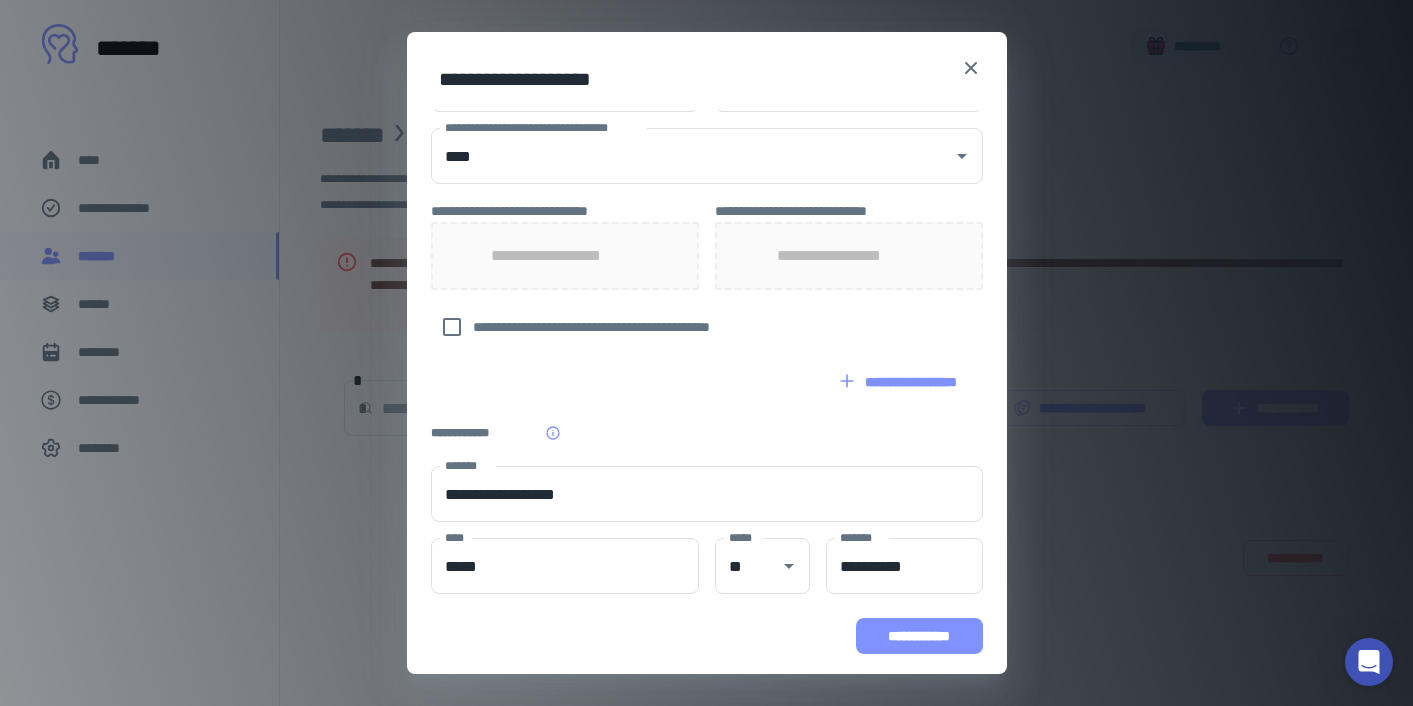 type on "******" 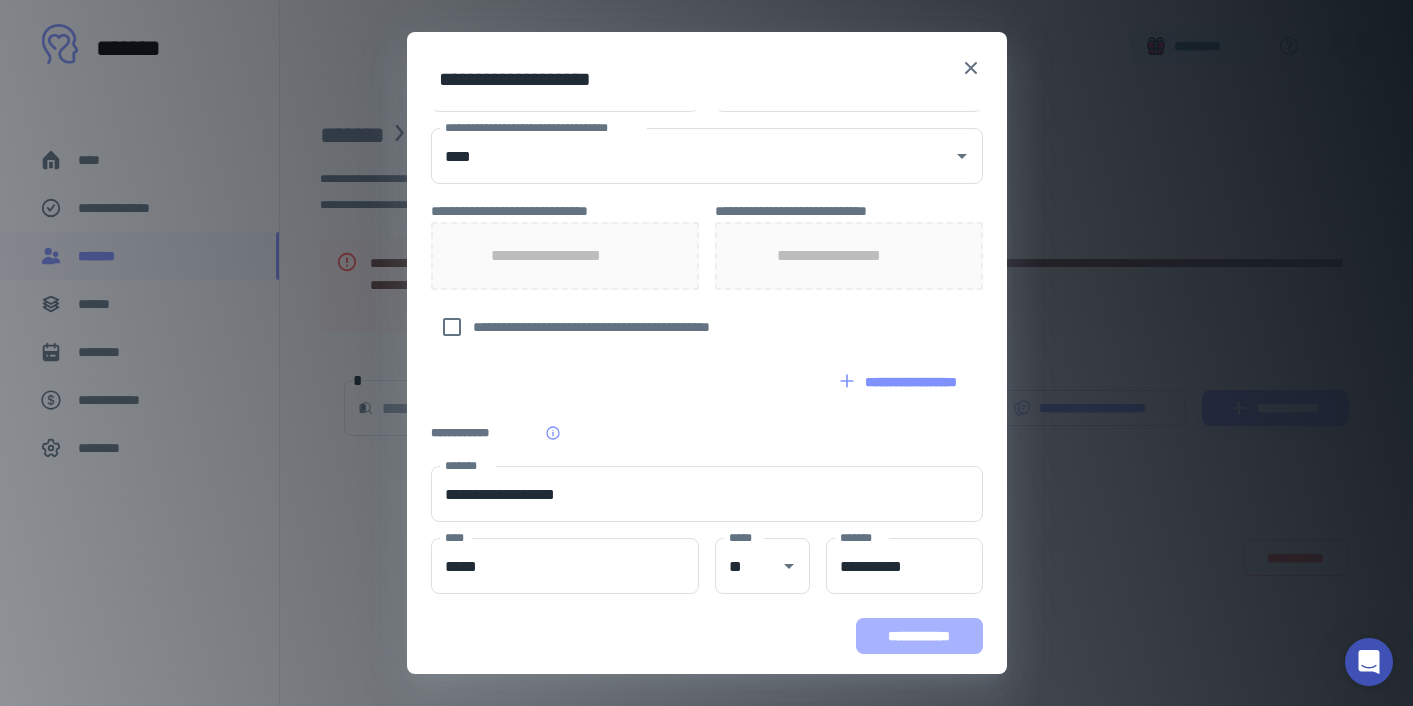 click on "**********" at bounding box center (919, 636) 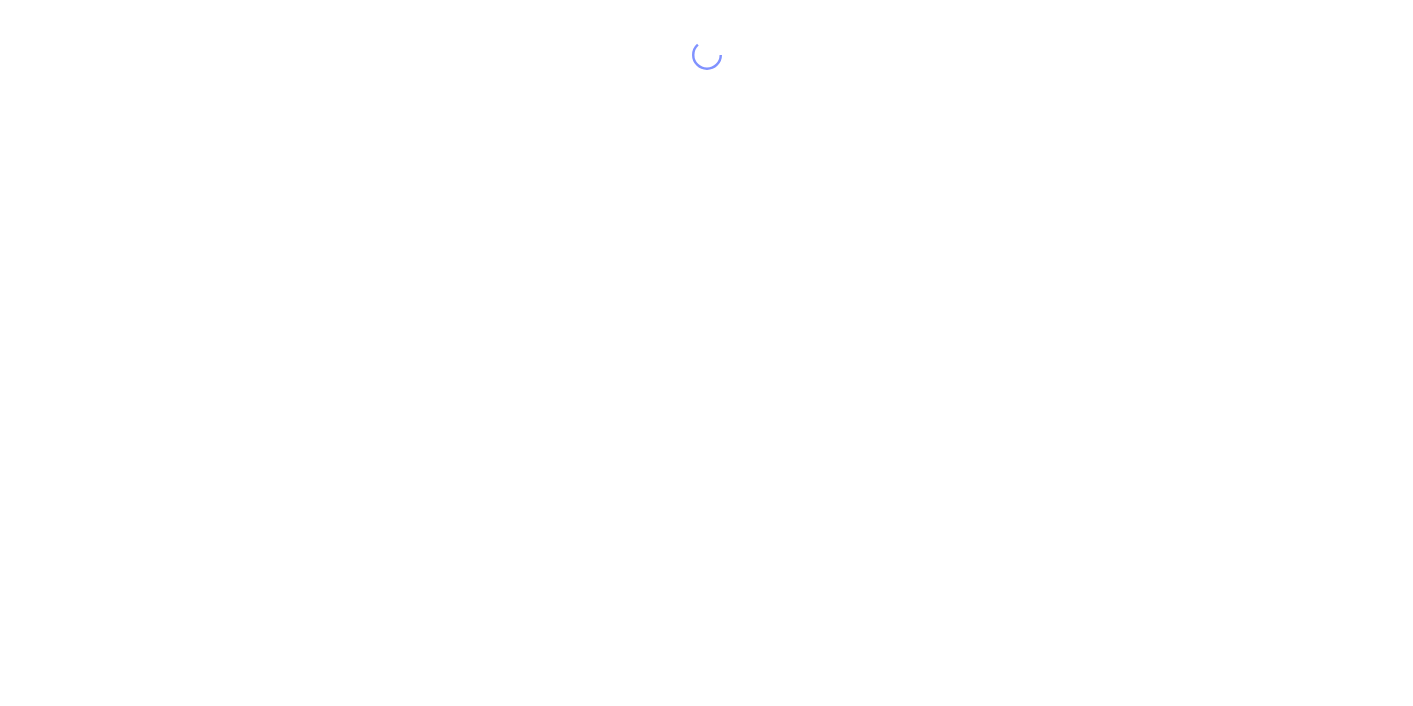 scroll, scrollTop: 0, scrollLeft: 0, axis: both 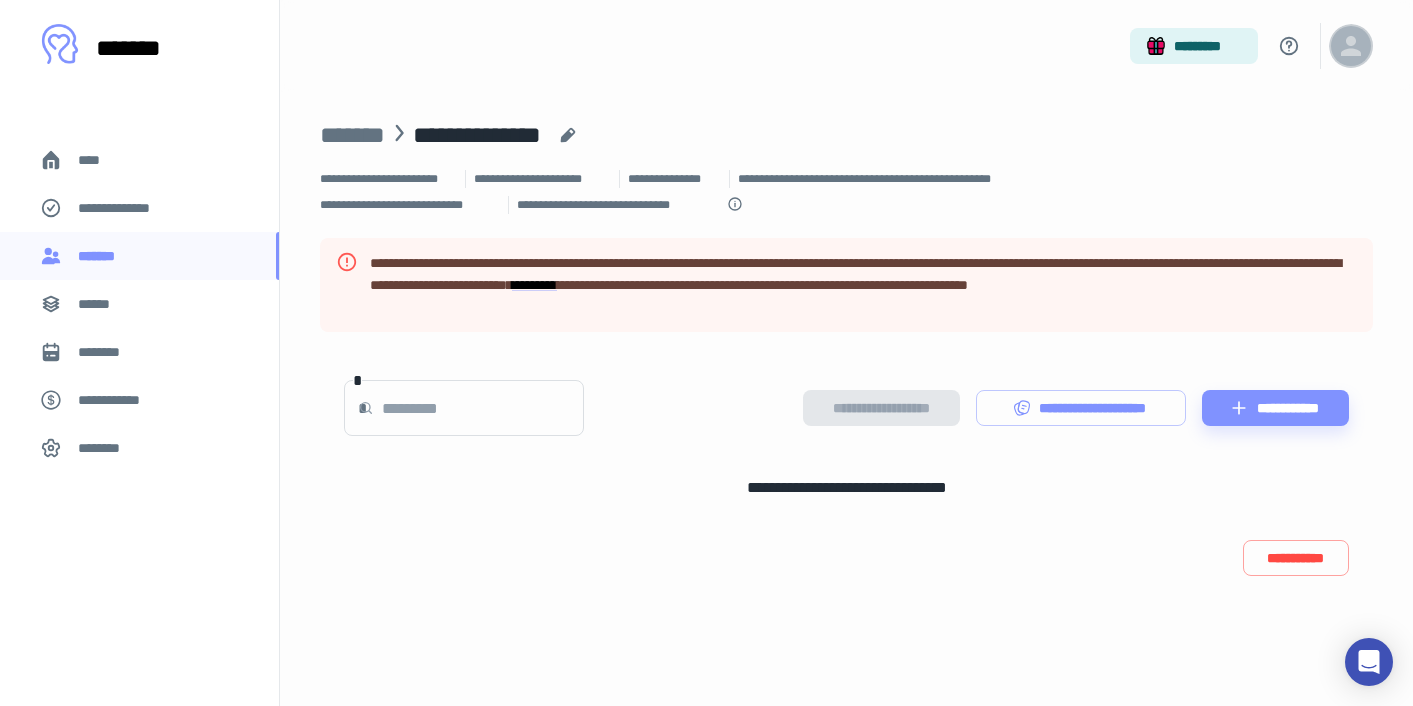click at bounding box center (1351, 46) 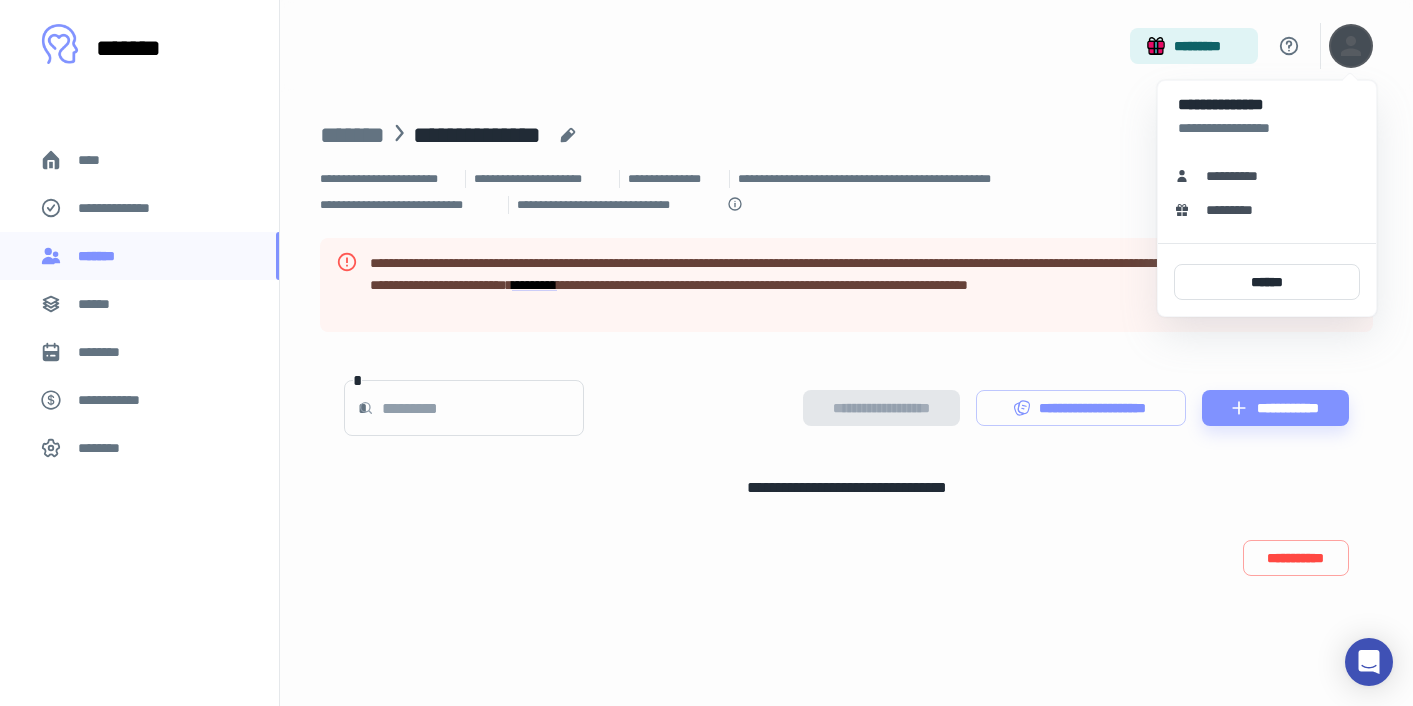 click at bounding box center (706, 353) 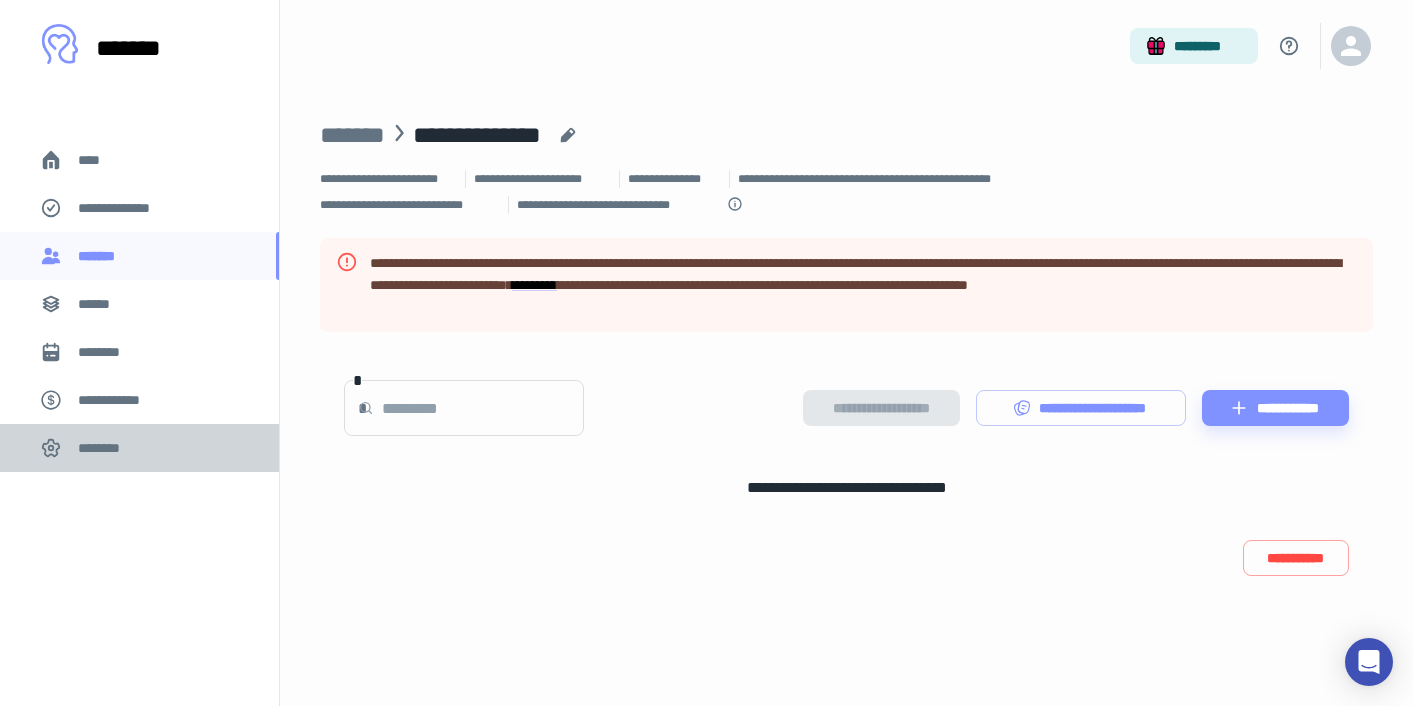 click on "********" at bounding box center [139, 448] 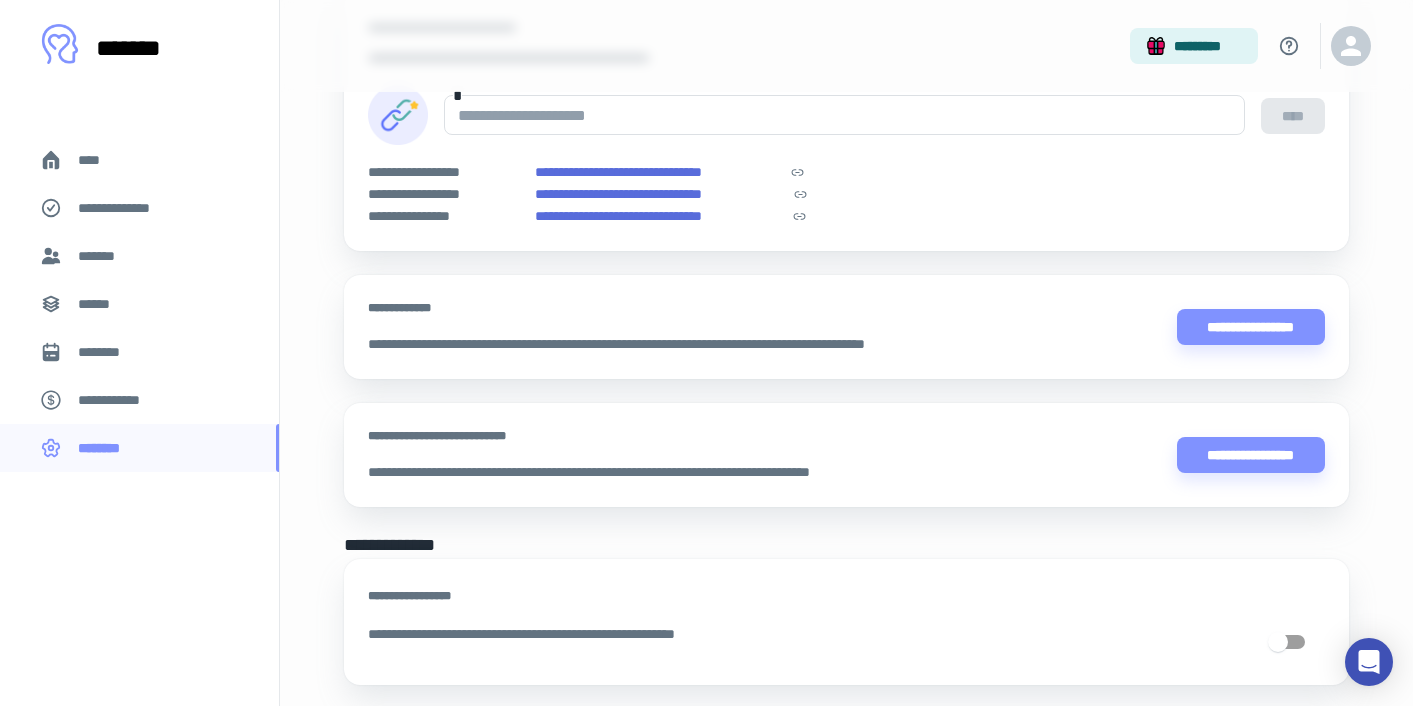scroll, scrollTop: 1595, scrollLeft: 0, axis: vertical 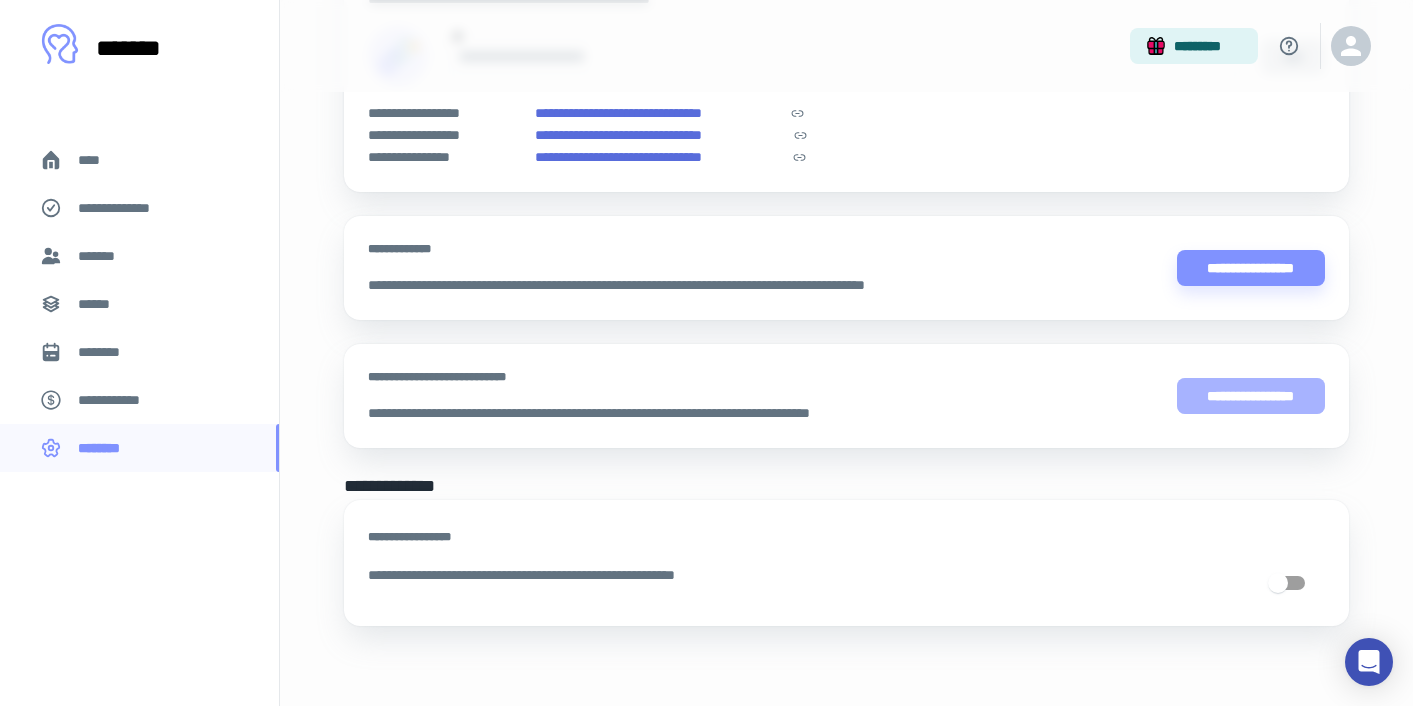 click on "**********" at bounding box center [1251, 396] 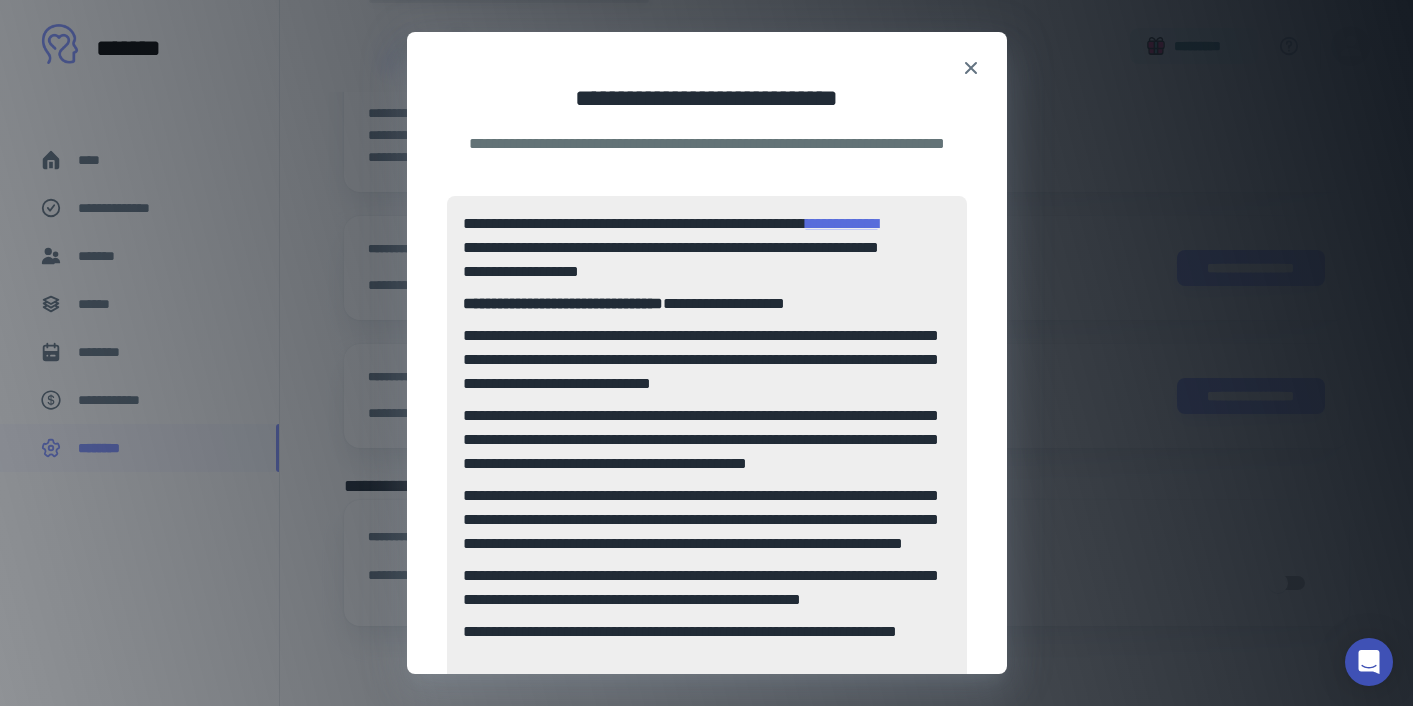 scroll, scrollTop: 170, scrollLeft: 0, axis: vertical 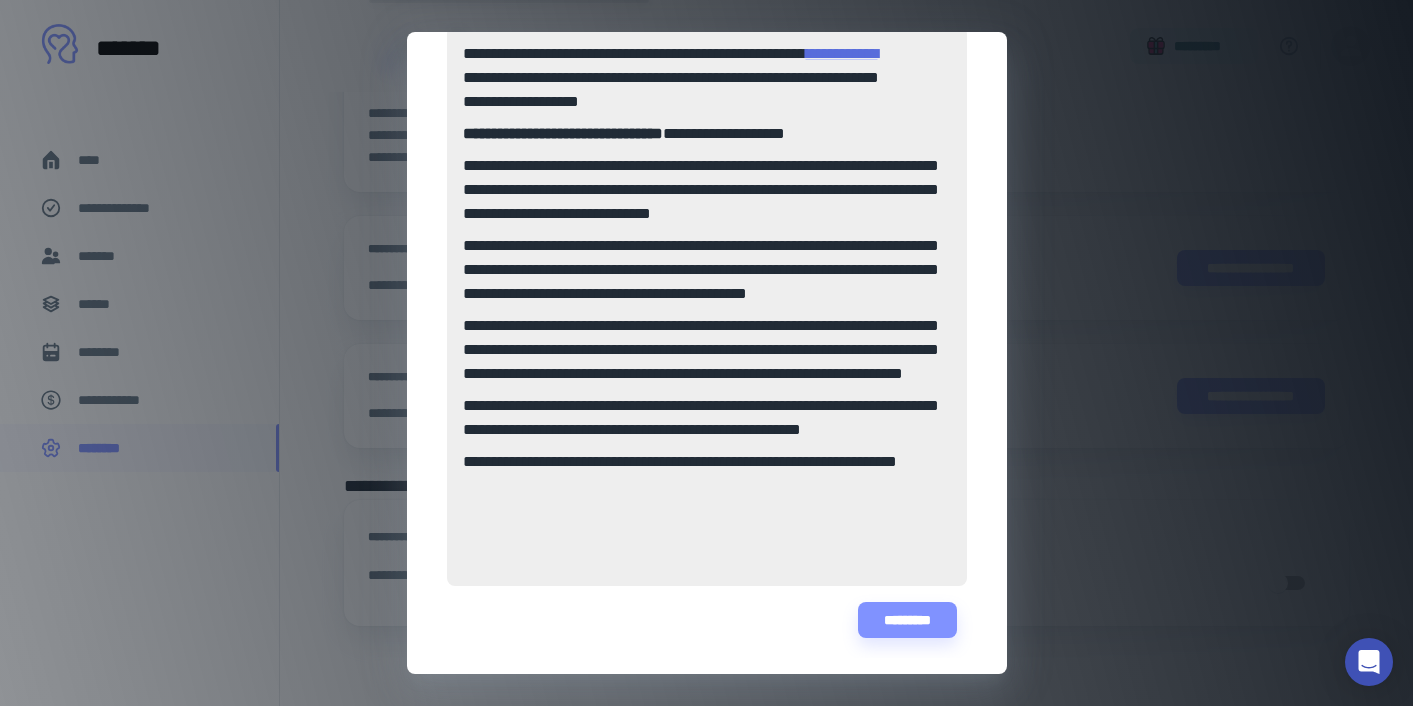 click on "**********" at bounding box center [706, 353] 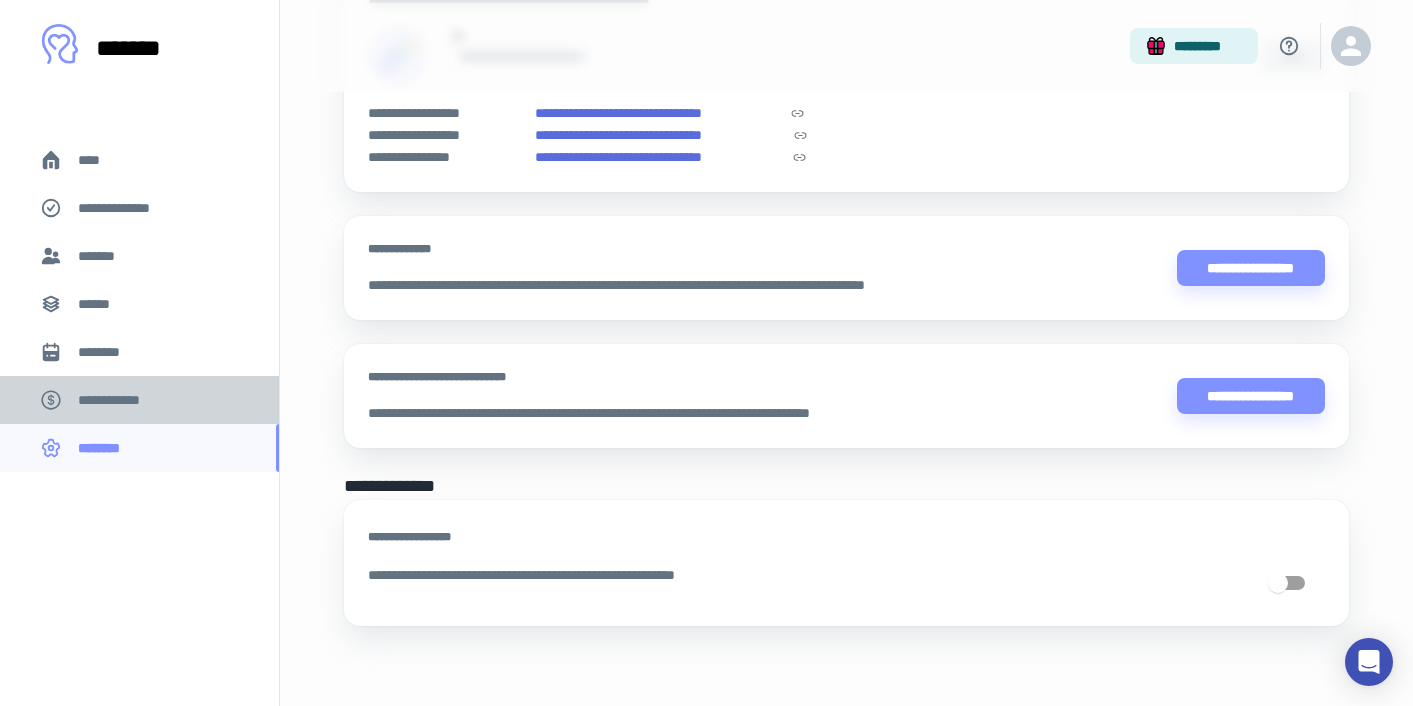 click on "**********" at bounding box center (139, 400) 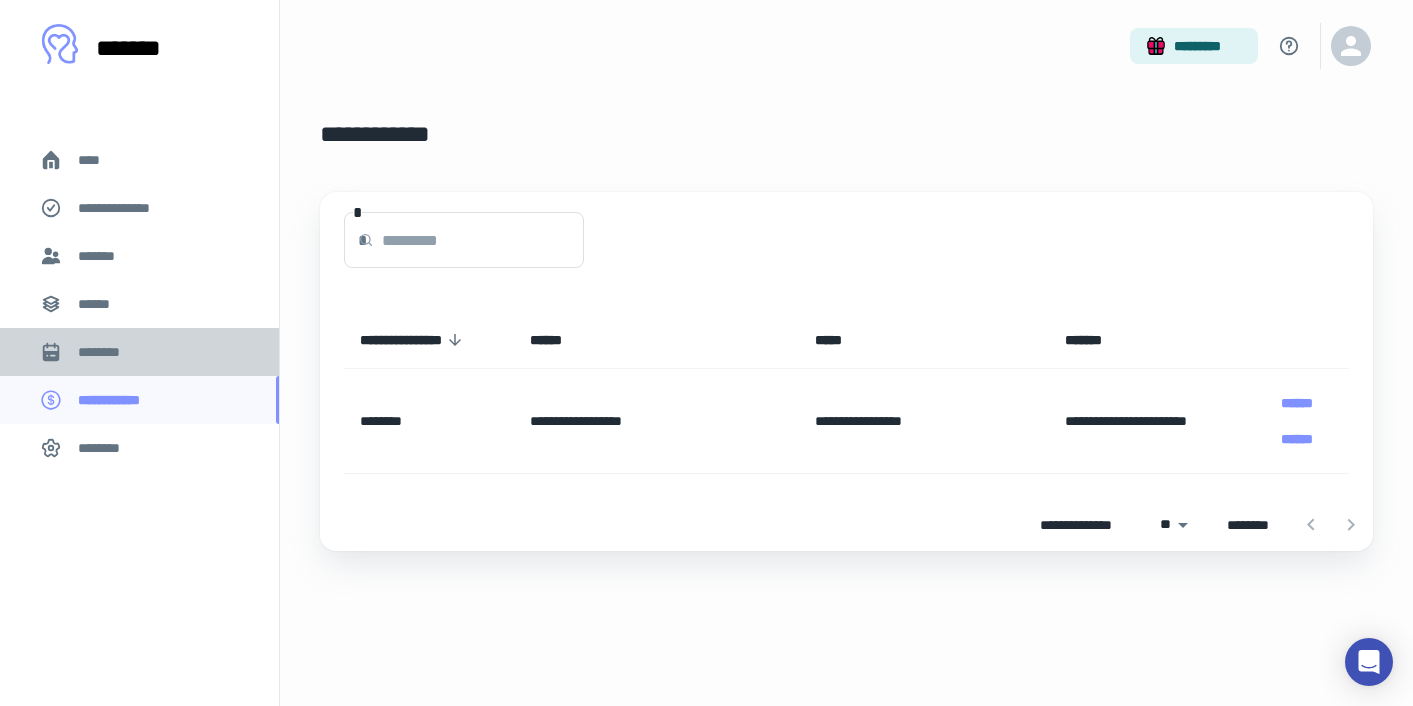 click on "********" at bounding box center (107, 352) 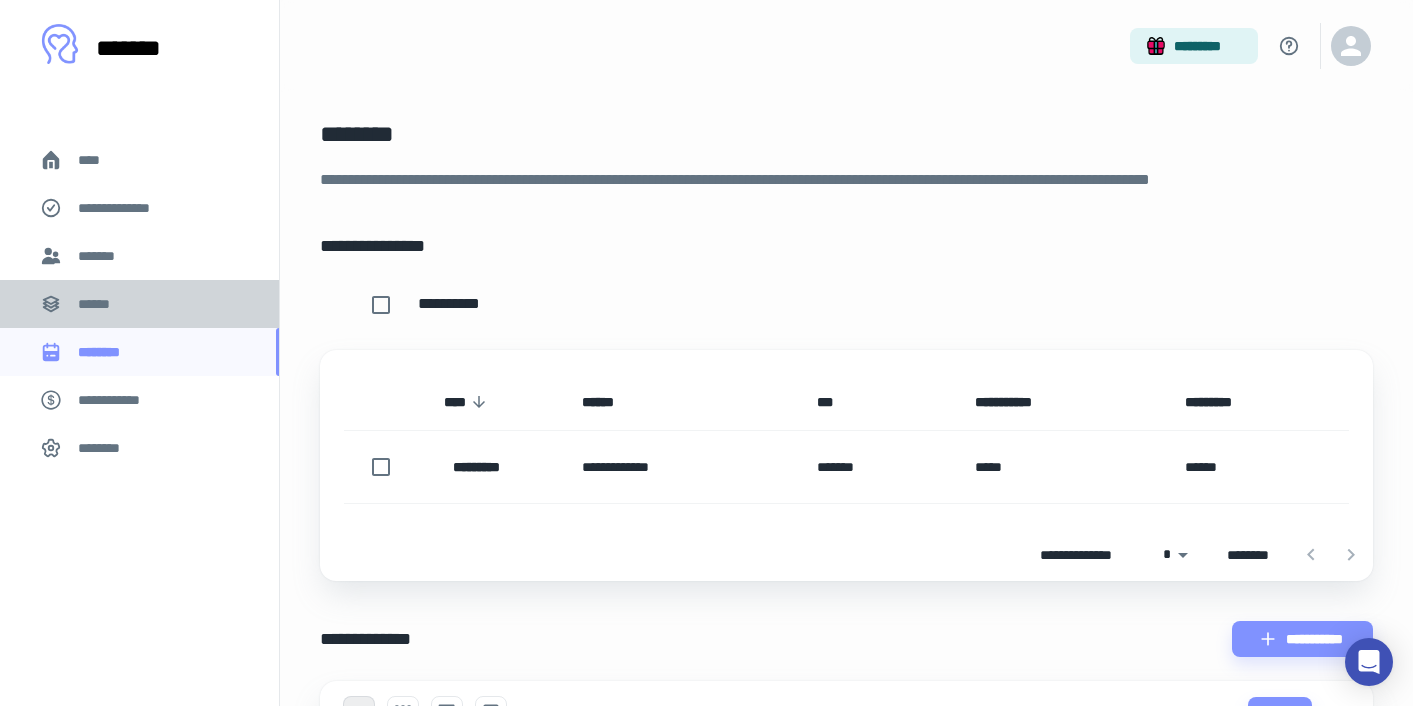 click on "******" at bounding box center [139, 304] 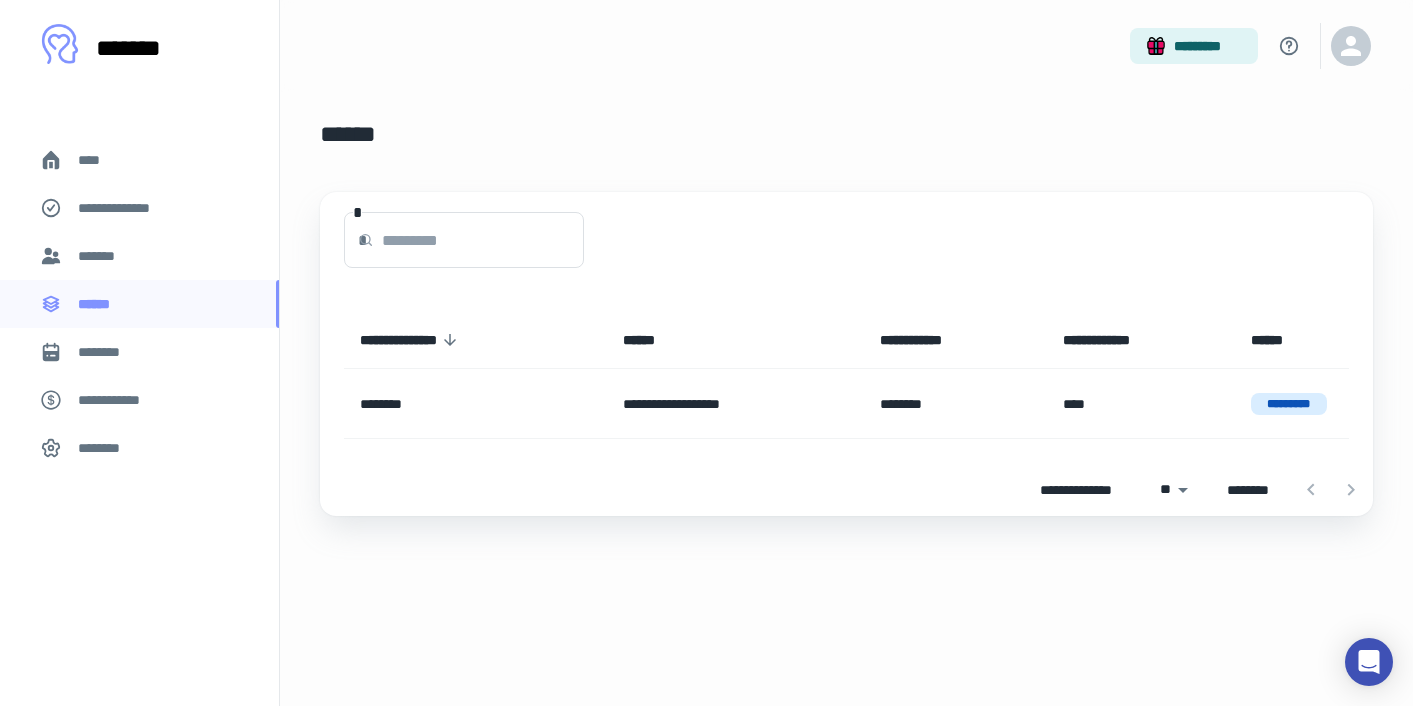 click on "*******" at bounding box center (139, 256) 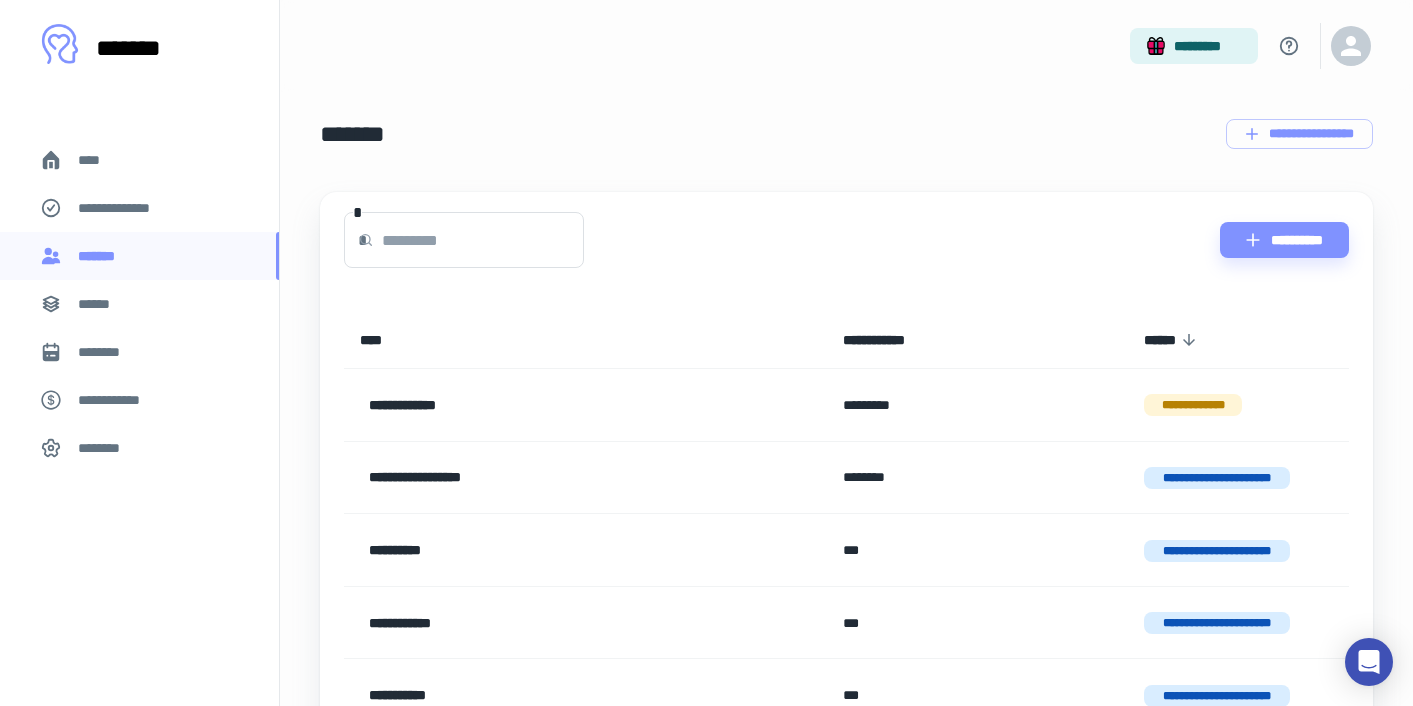 click on "**********" at bounding box center (139, 208) 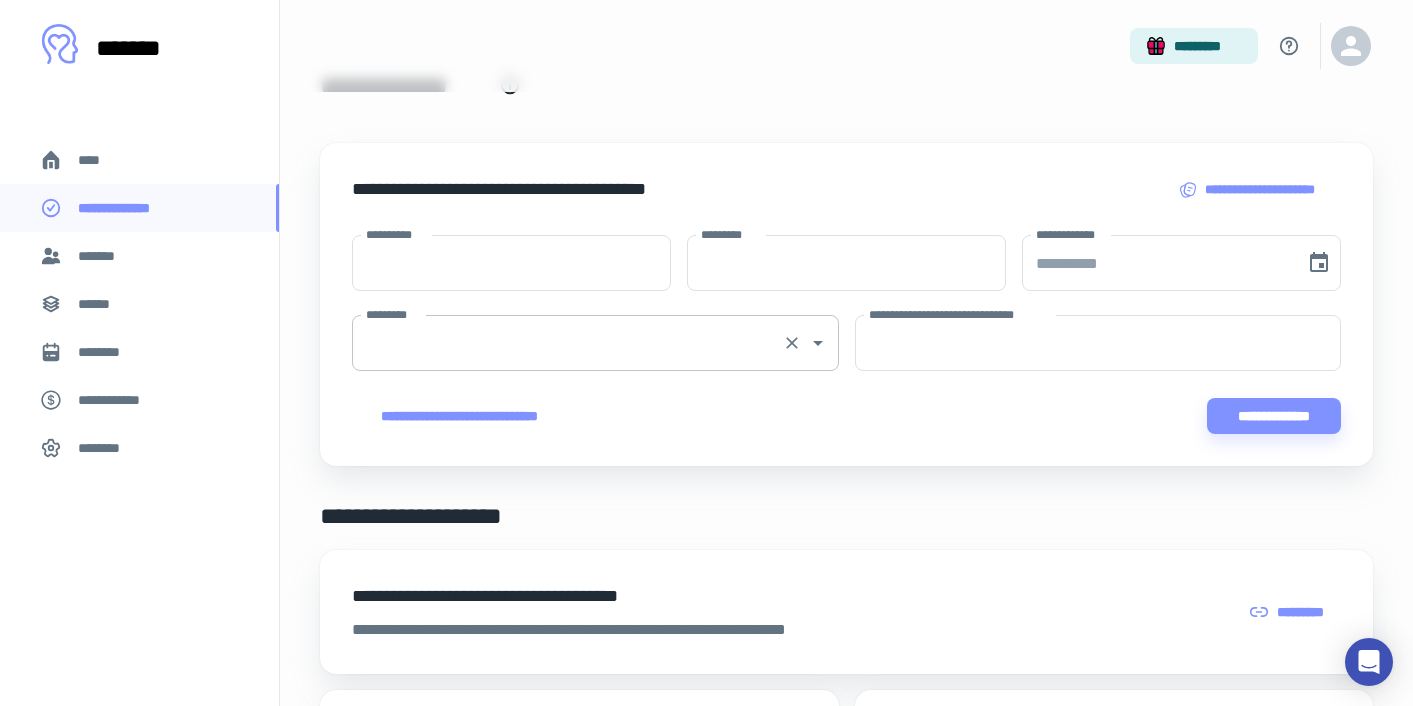 scroll, scrollTop: 0, scrollLeft: 0, axis: both 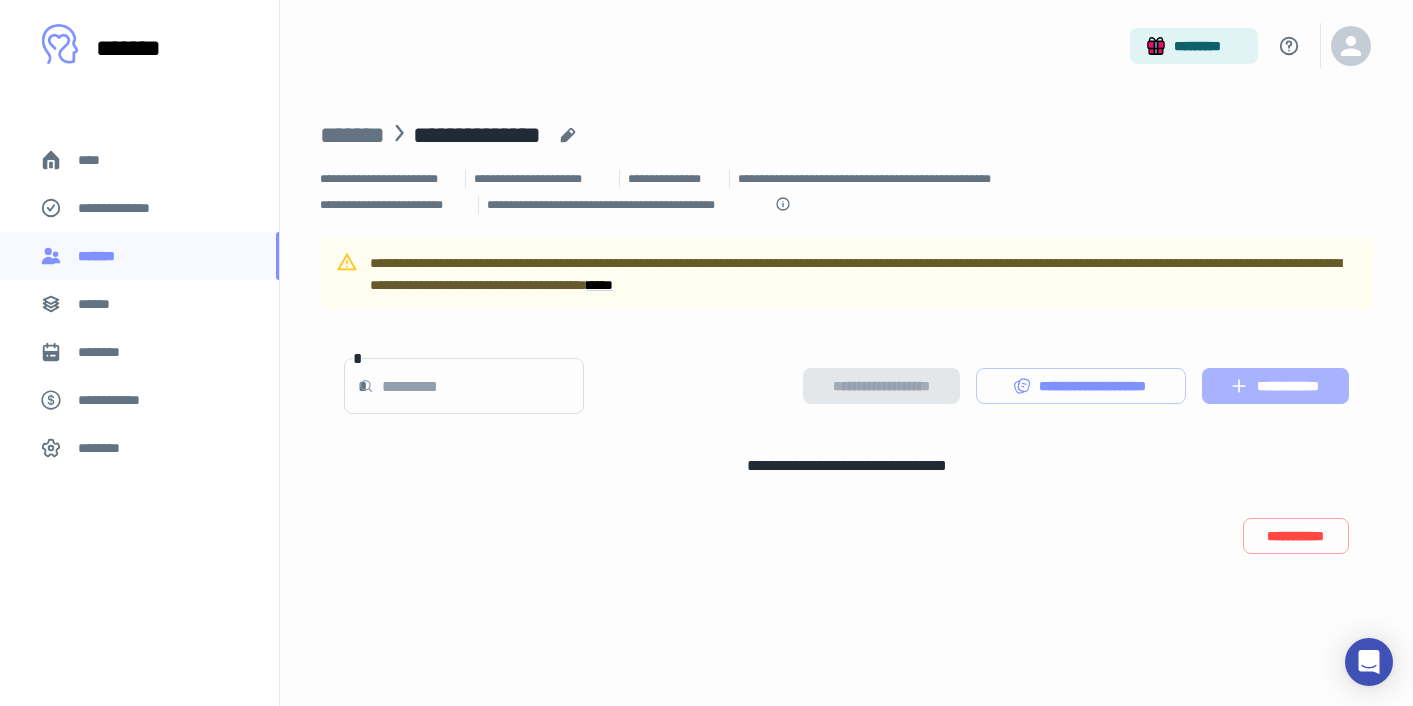 click on "**********" at bounding box center [1275, 386] 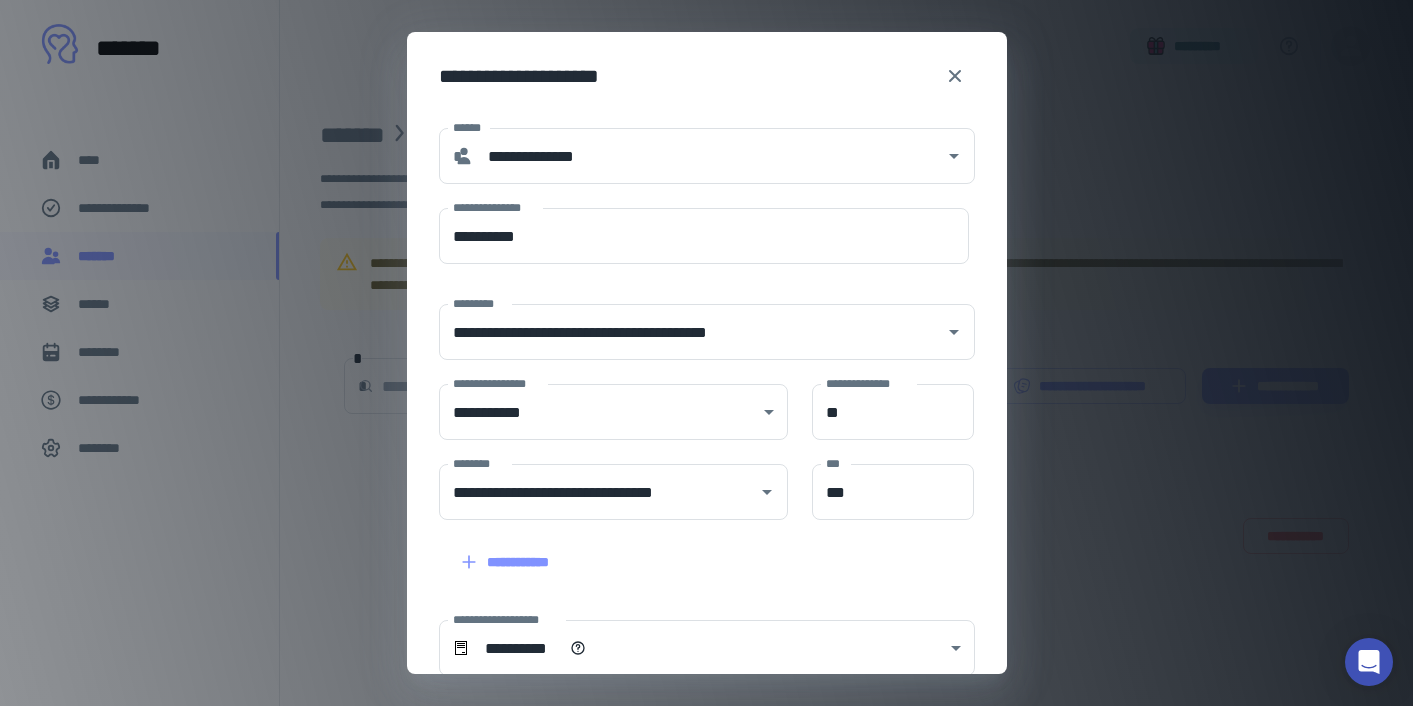 scroll, scrollTop: 378, scrollLeft: 0, axis: vertical 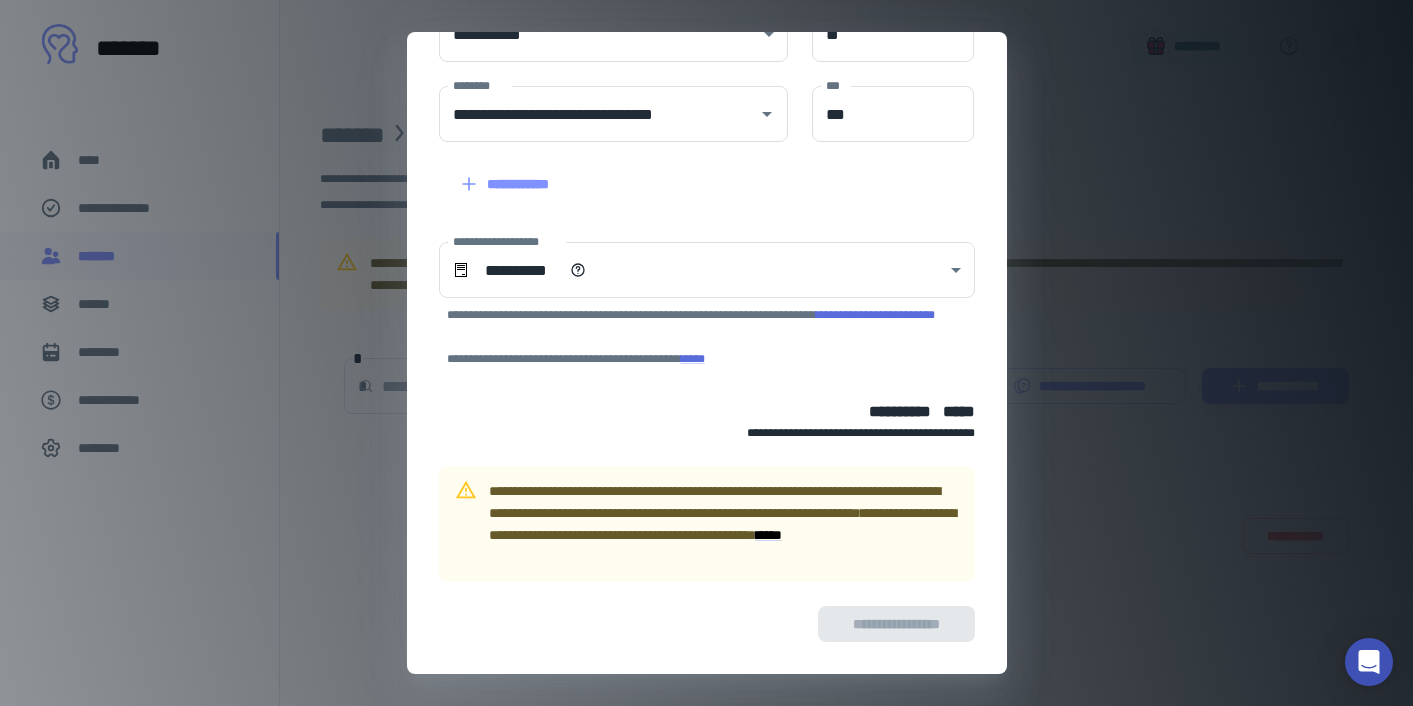 click on "**********" at bounding box center [706, 353] 